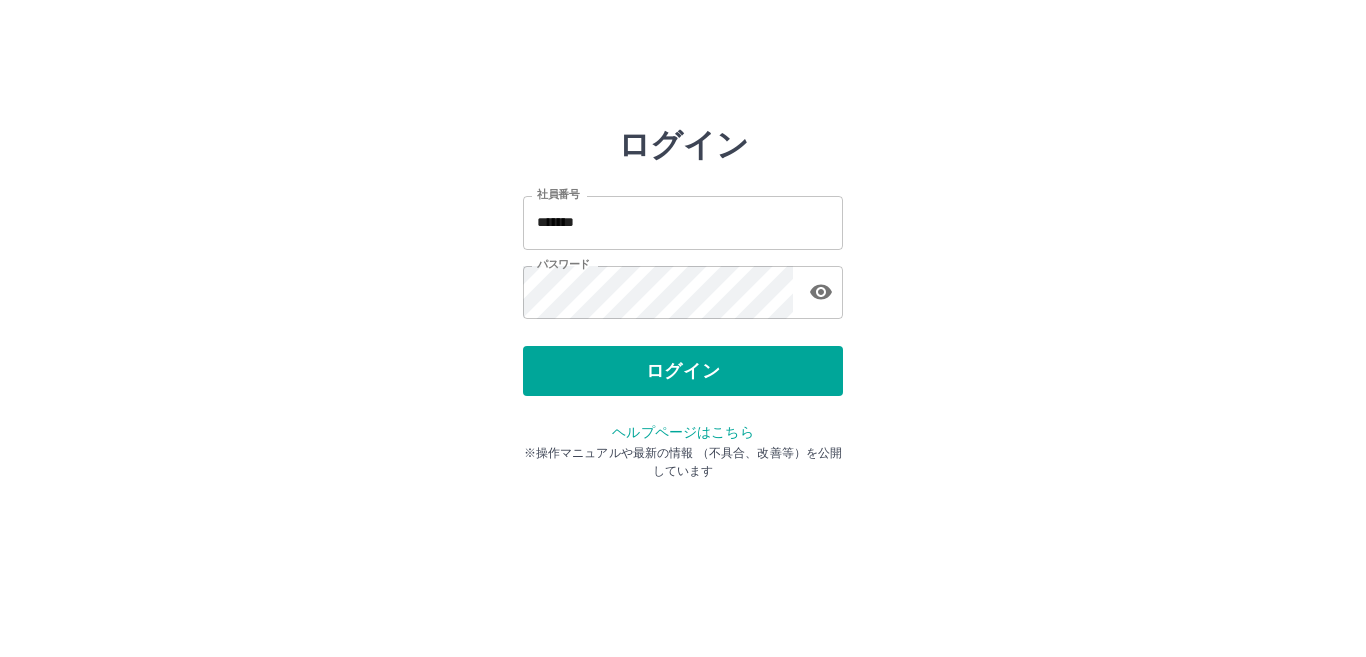 scroll, scrollTop: 0, scrollLeft: 0, axis: both 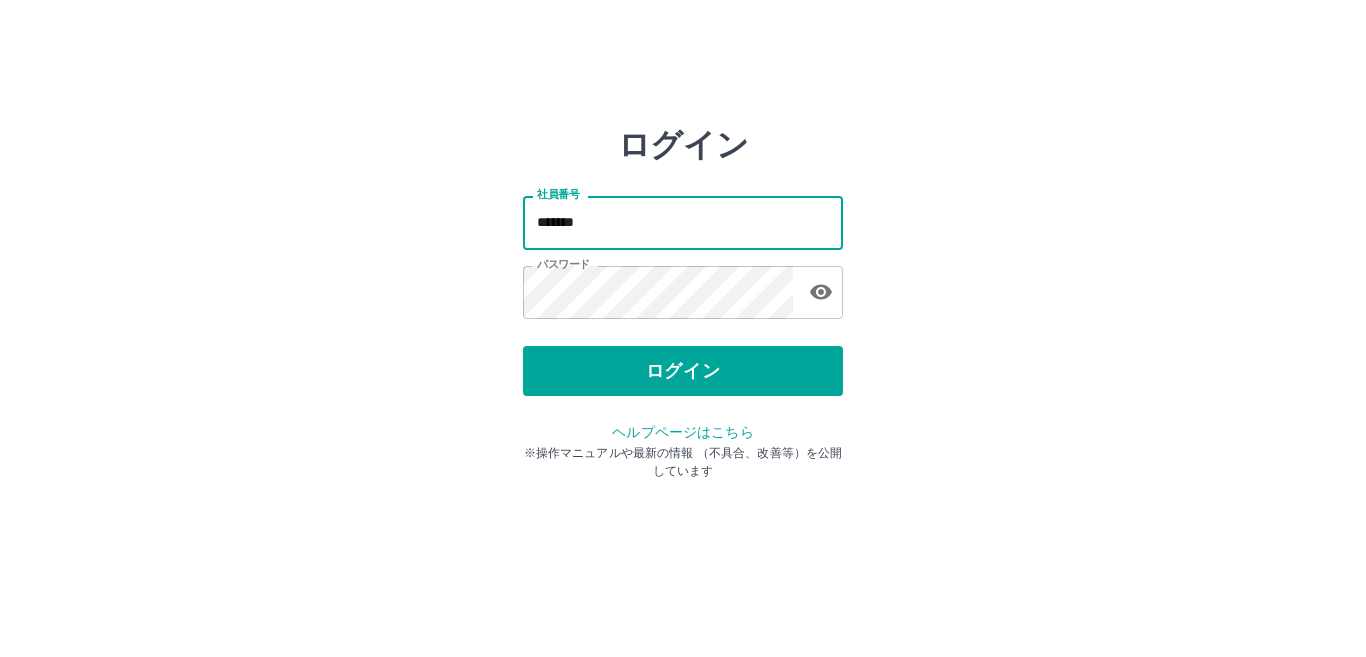 click on "*******" at bounding box center (683, 222) 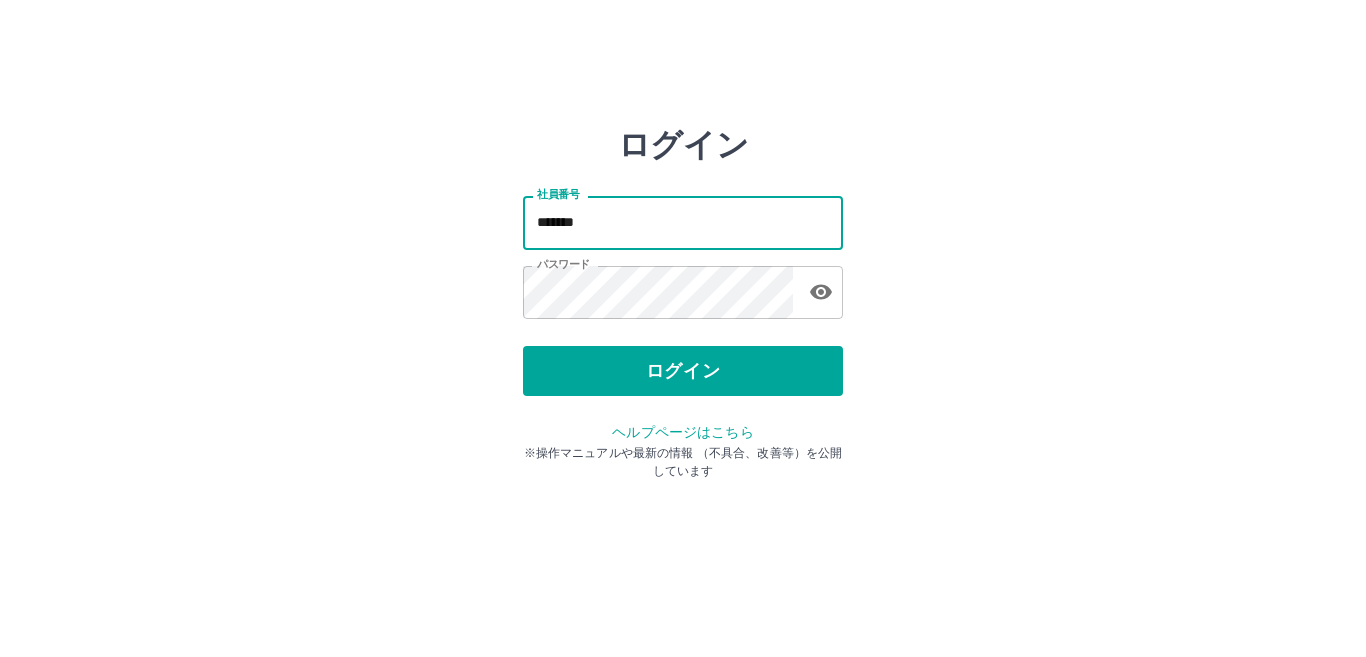type on "*******" 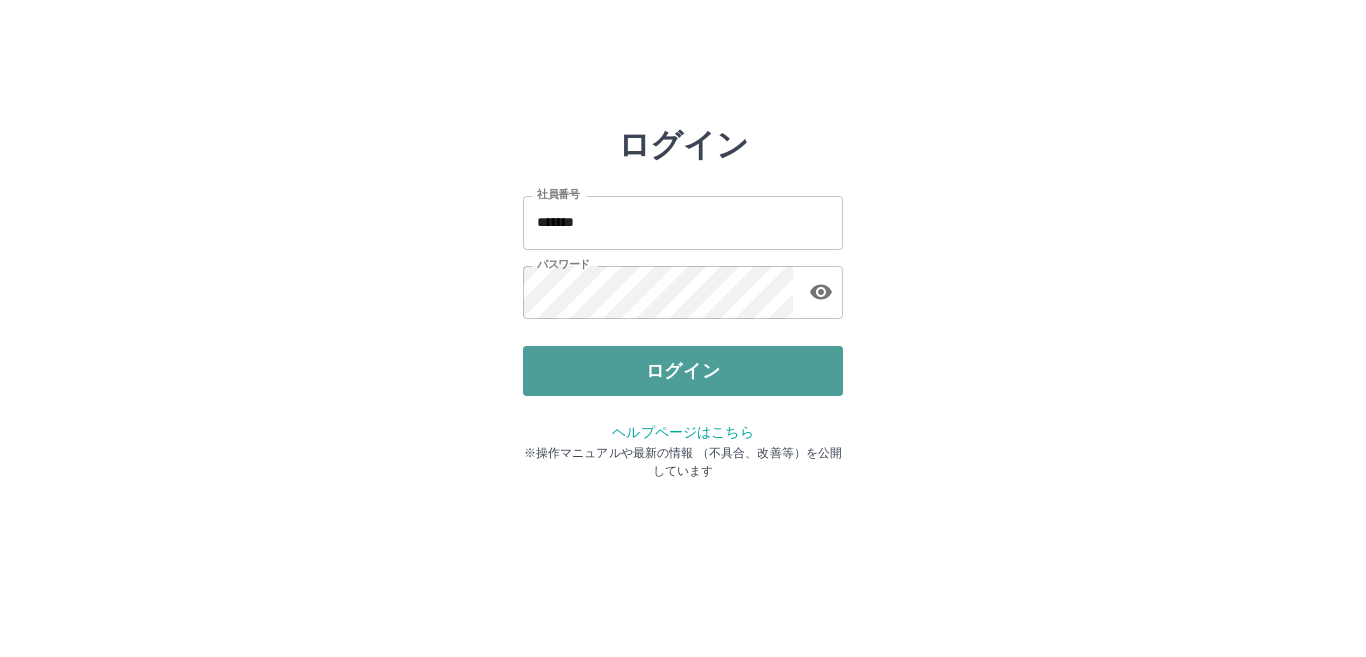 click on "ログイン" at bounding box center (683, 371) 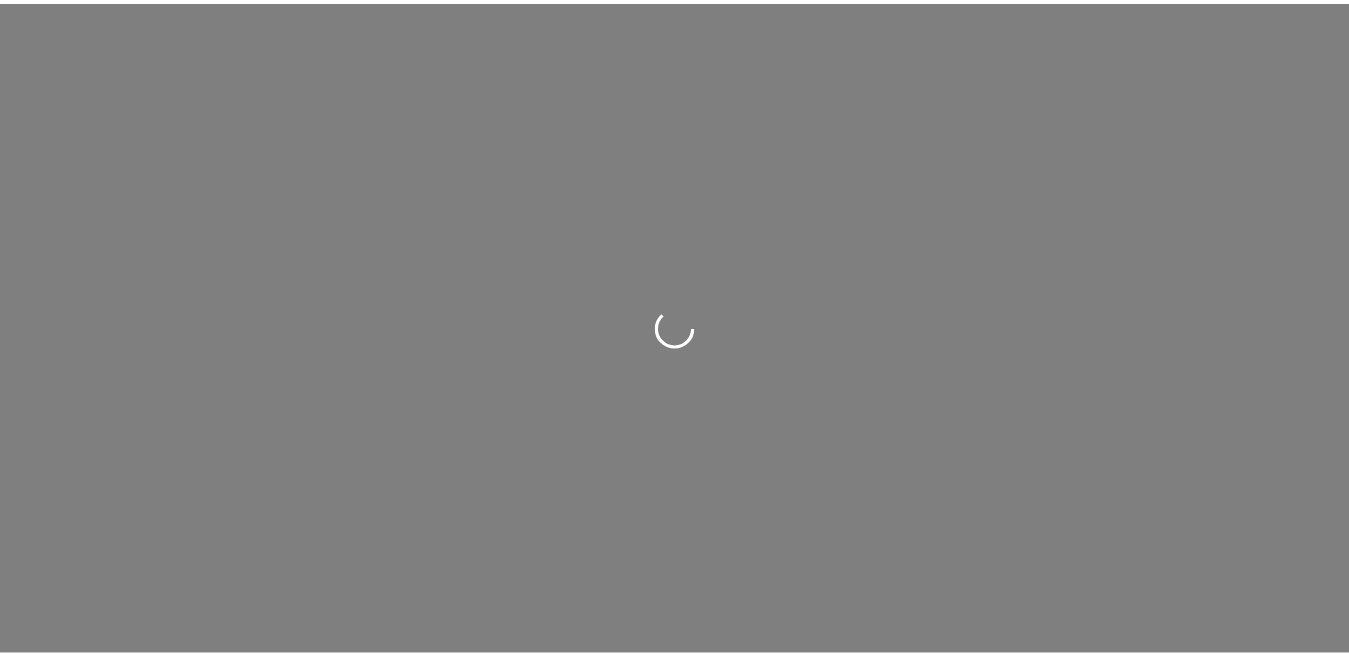 scroll, scrollTop: 0, scrollLeft: 0, axis: both 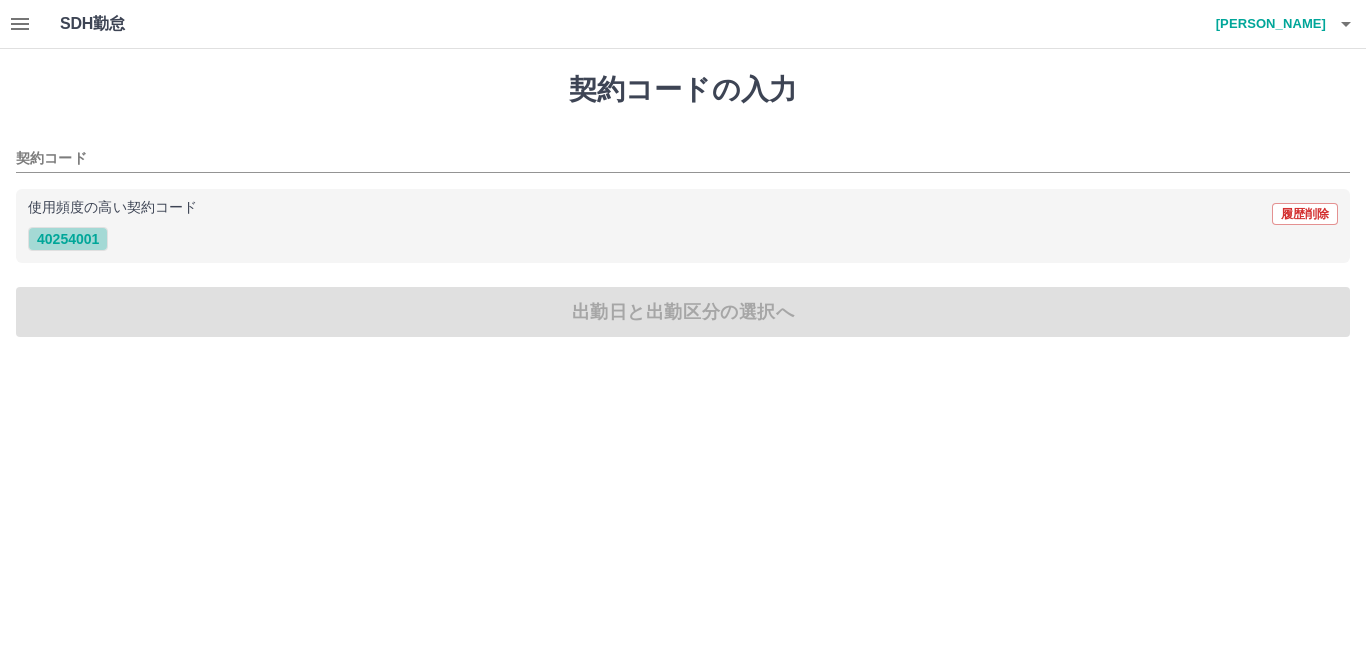 click on "40254001" at bounding box center (68, 239) 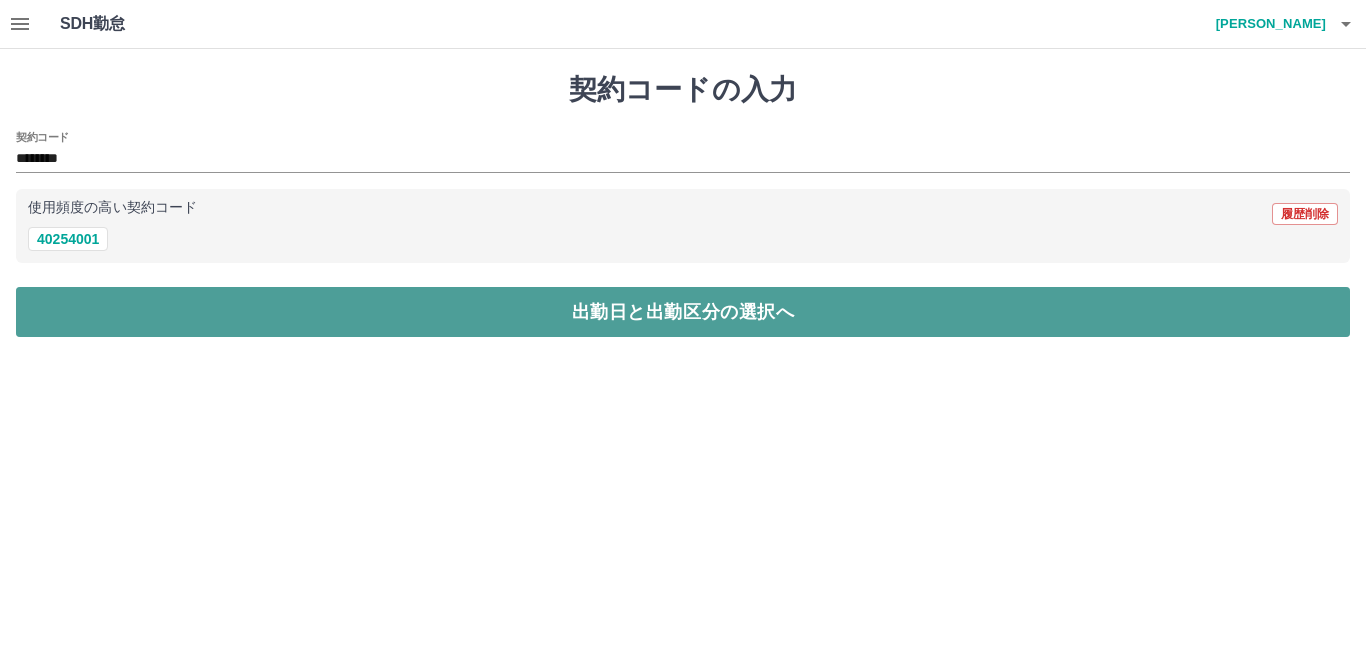 click on "出勤日と出勤区分の選択へ" at bounding box center [683, 312] 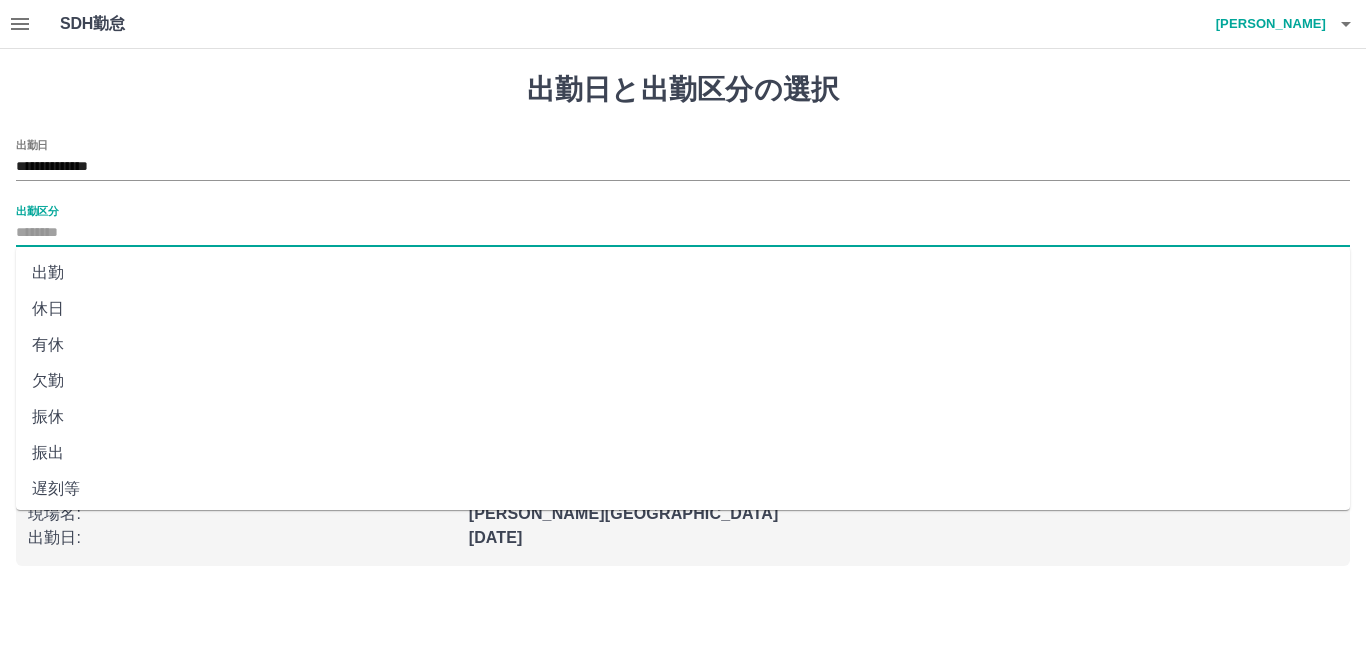 click on "出勤区分" at bounding box center [683, 233] 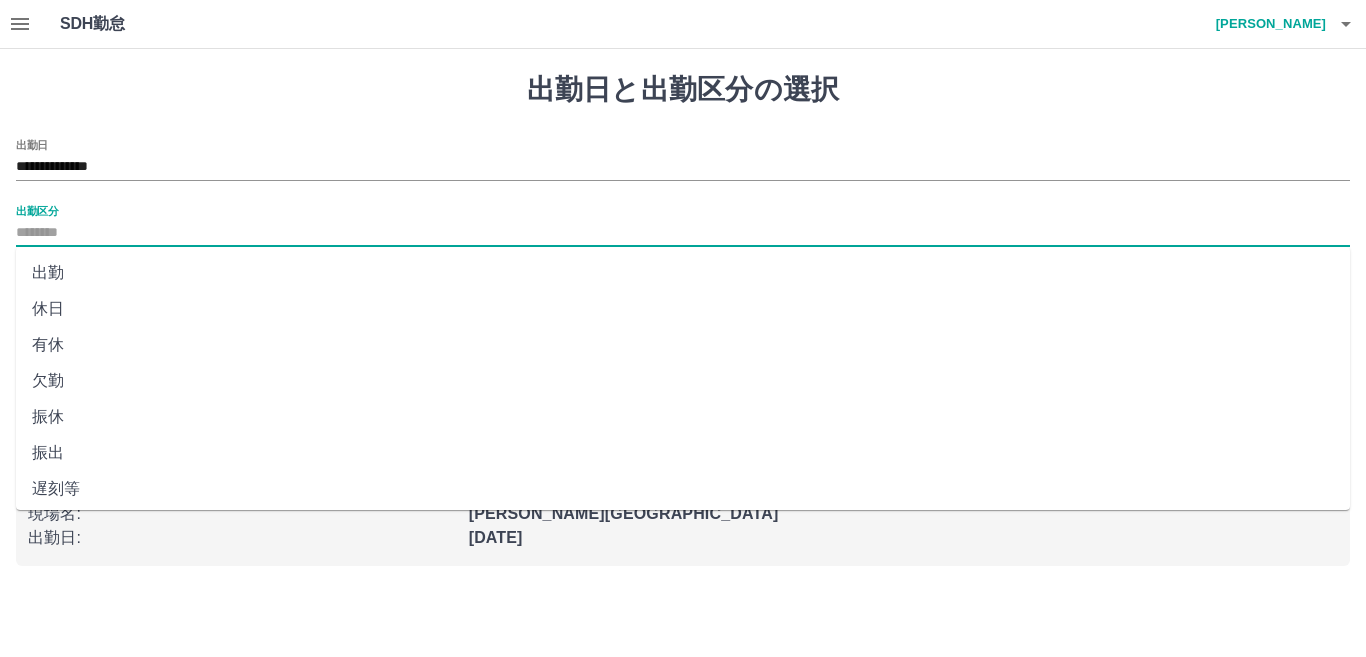 click on "出勤" at bounding box center [683, 273] 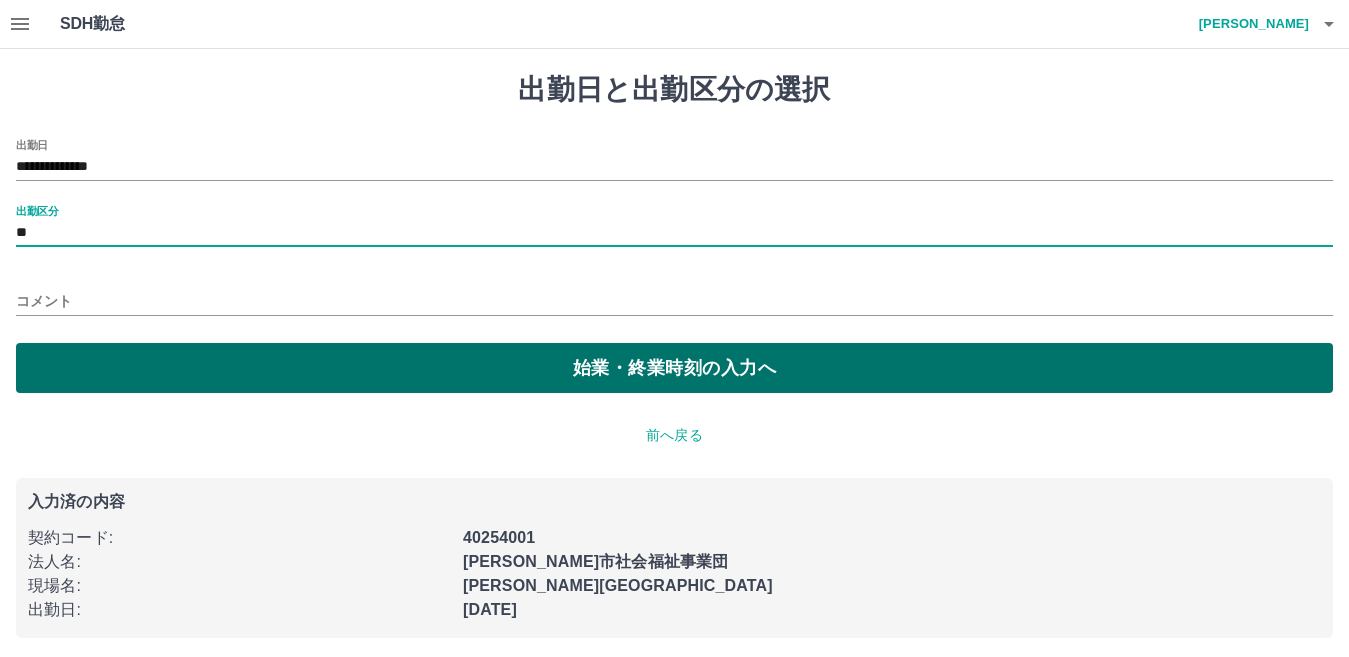 click on "始業・終業時刻の入力へ" at bounding box center (674, 368) 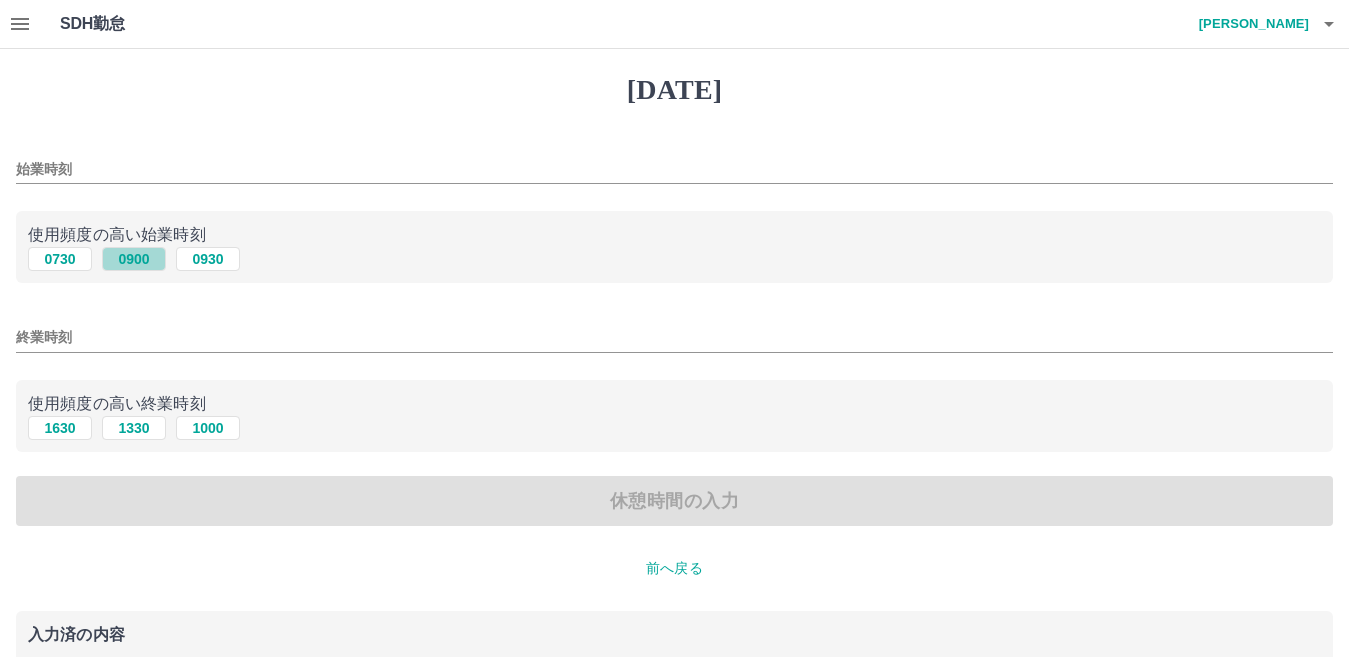 click on "0900" at bounding box center [134, 259] 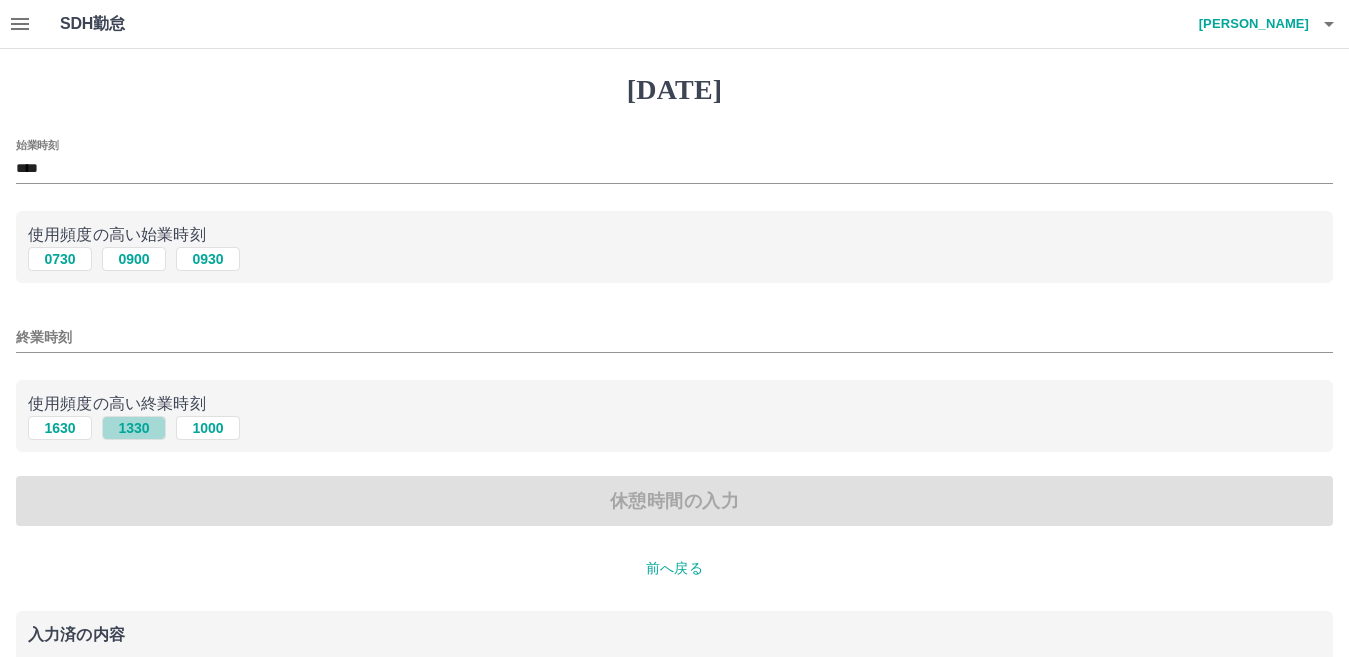 click on "1330" at bounding box center [134, 428] 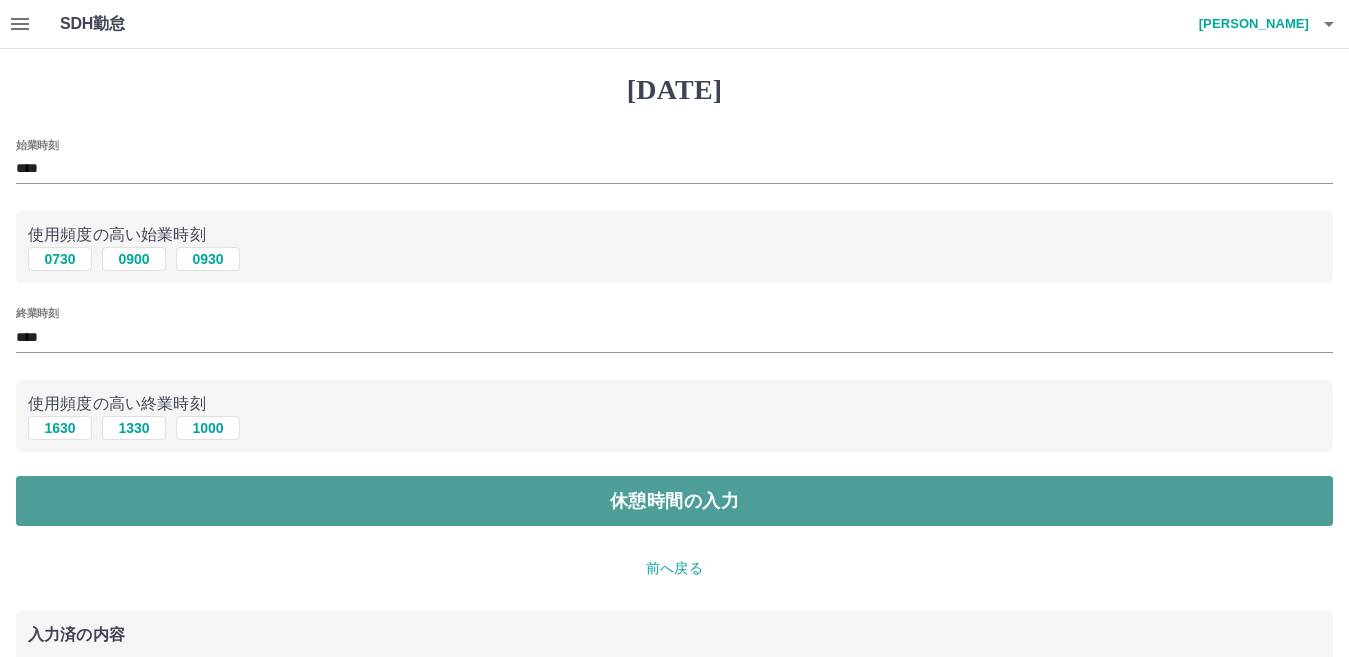 click on "休憩時間の入力" at bounding box center [674, 501] 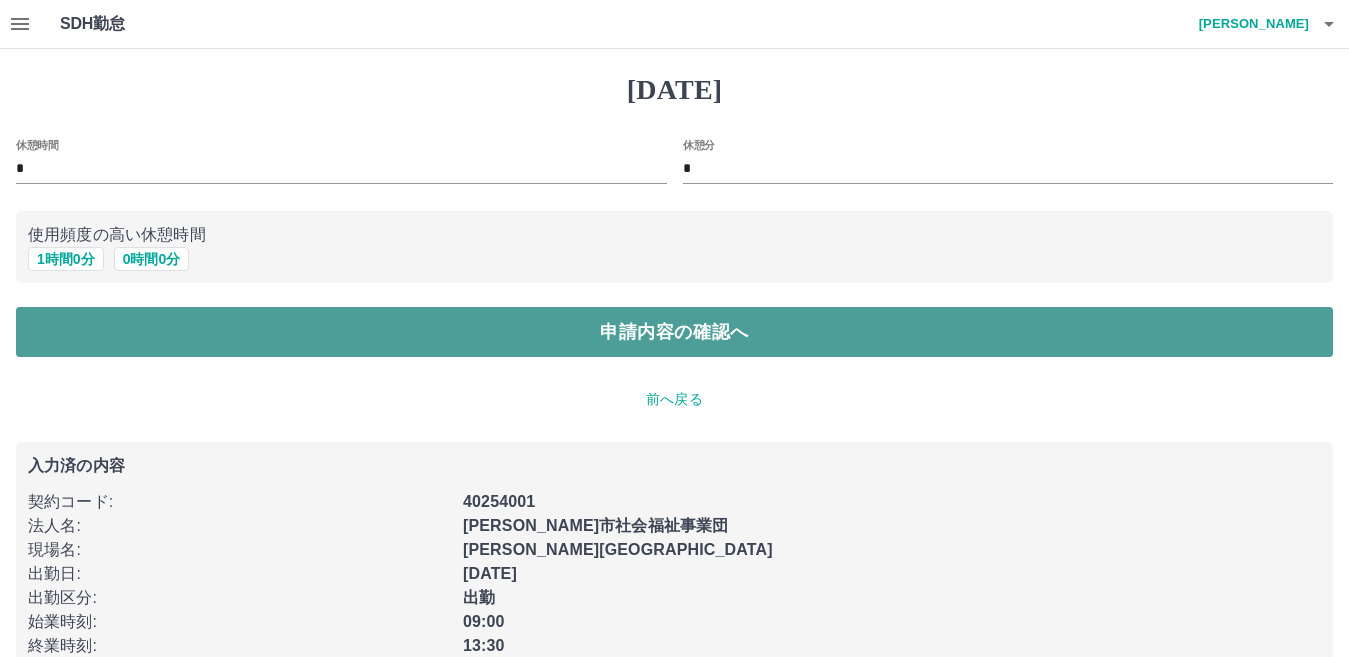 click on "申請内容の確認へ" at bounding box center [674, 332] 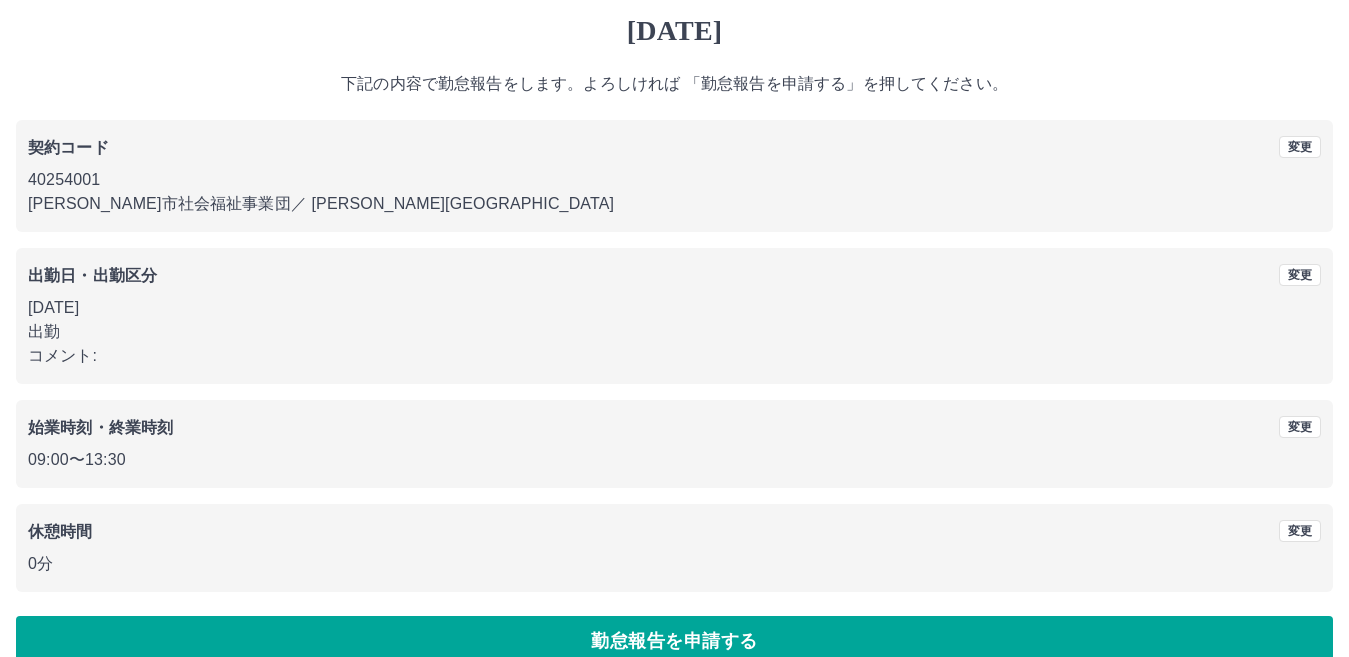 scroll, scrollTop: 92, scrollLeft: 0, axis: vertical 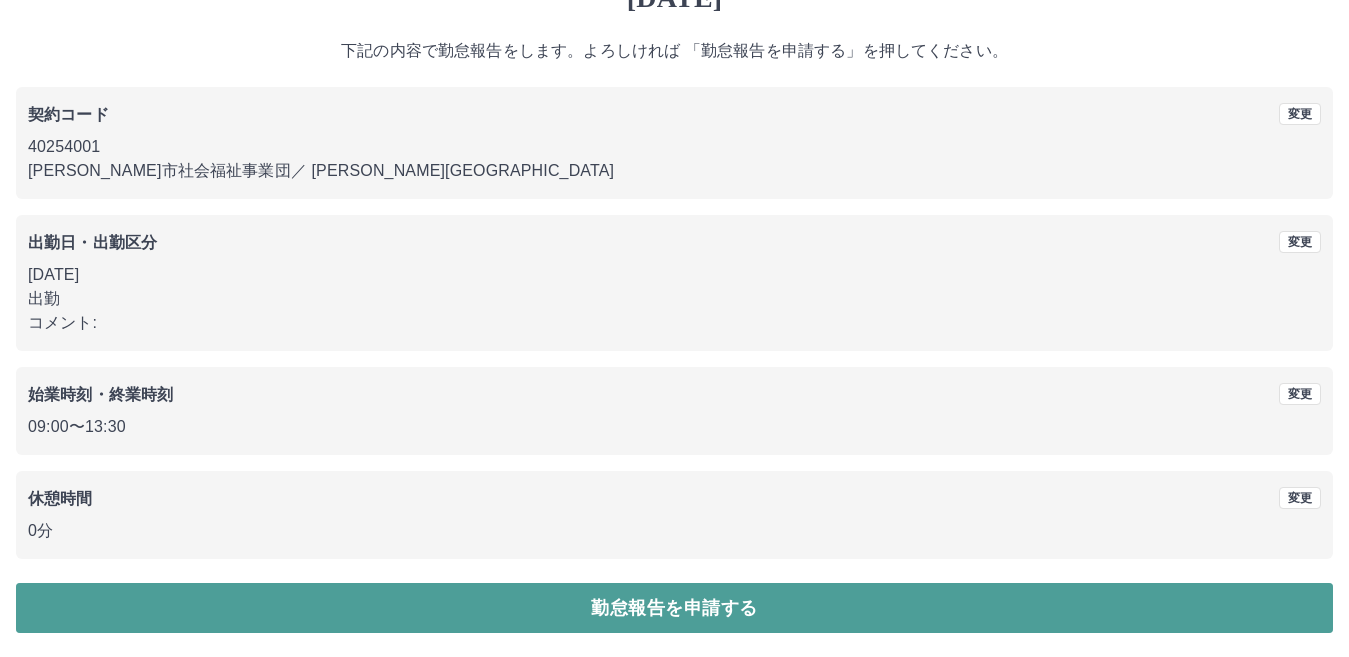 click on "勤怠報告を申請する" at bounding box center [674, 608] 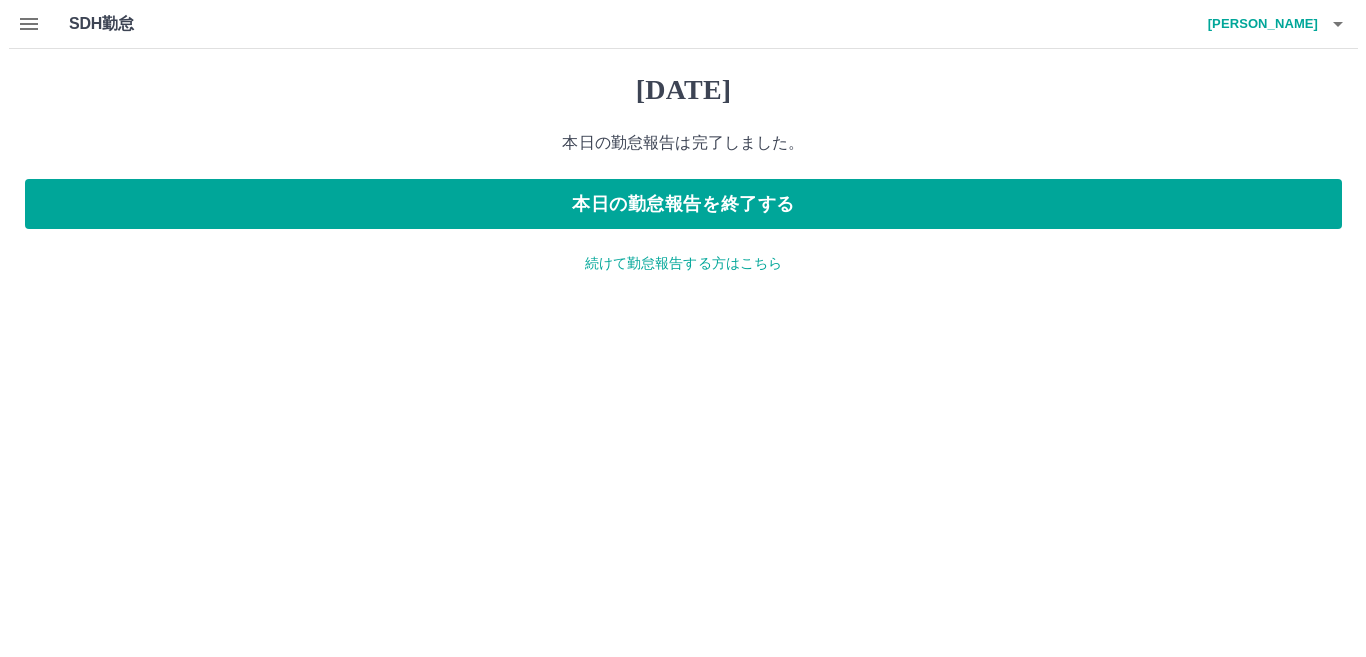 scroll, scrollTop: 0, scrollLeft: 0, axis: both 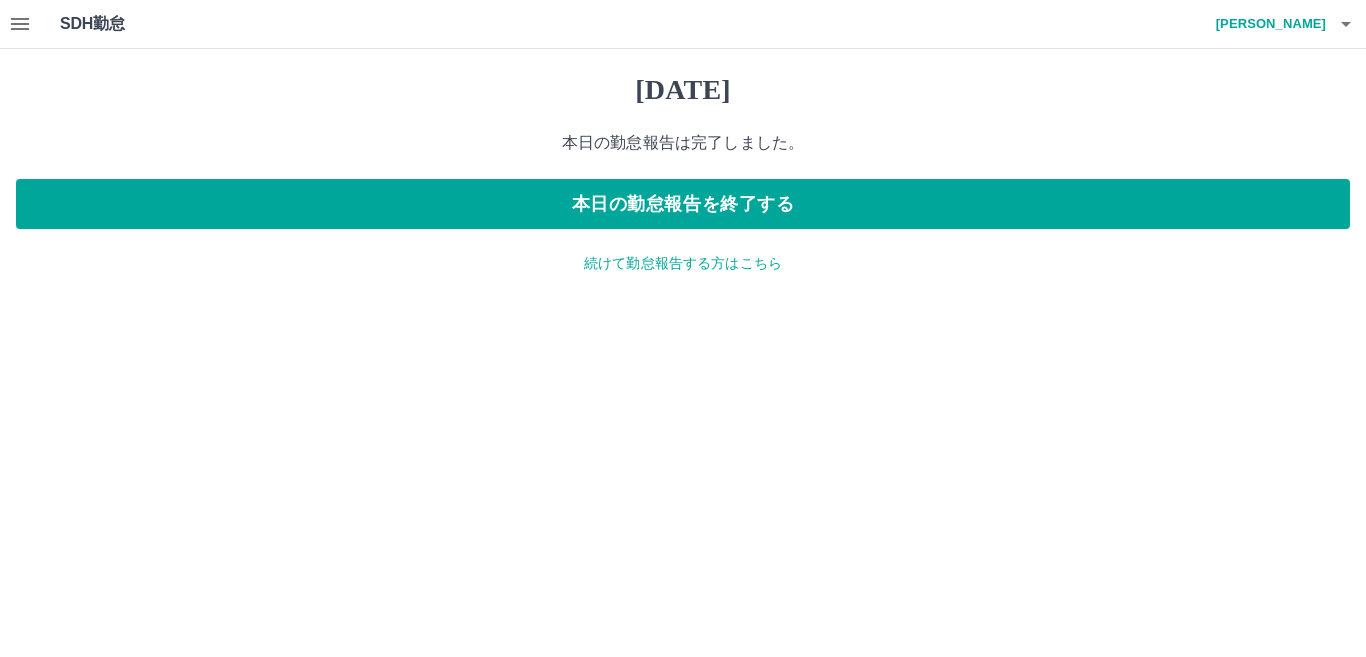 click on "続けて勤怠報告する方はこちら" at bounding box center [683, 263] 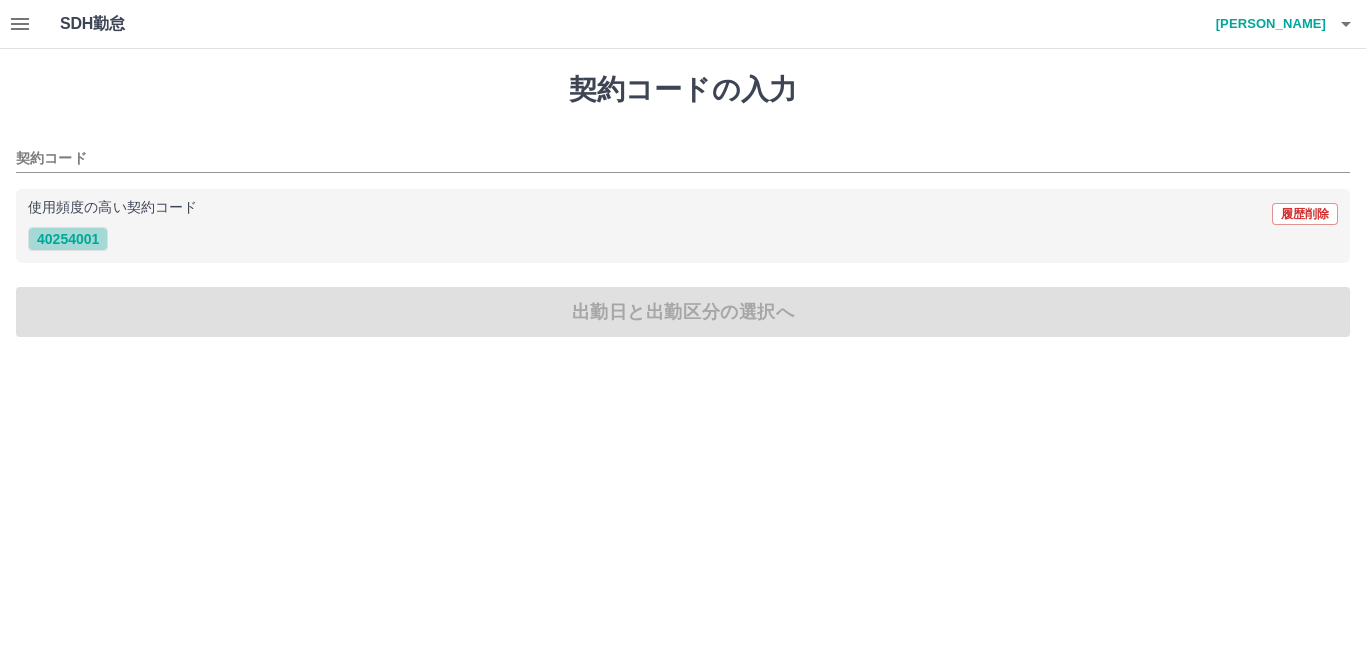 click on "40254001" at bounding box center (68, 239) 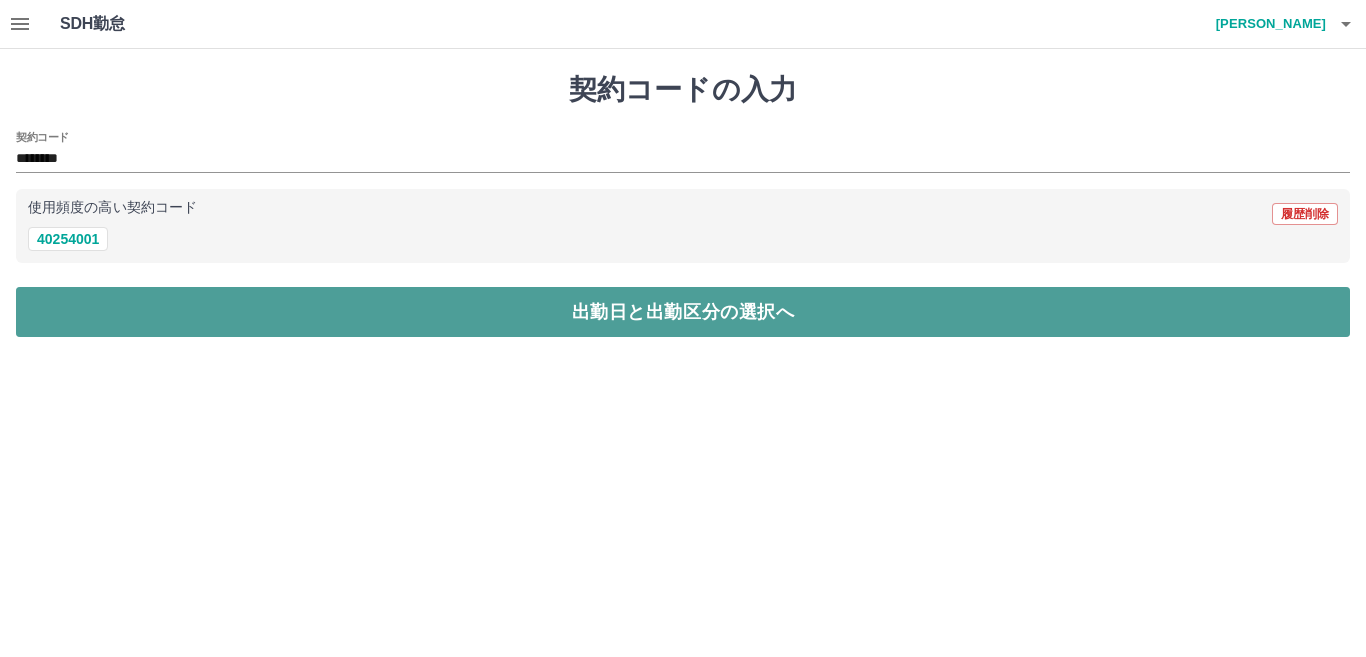 click on "出勤日と出勤区分の選択へ" at bounding box center [683, 312] 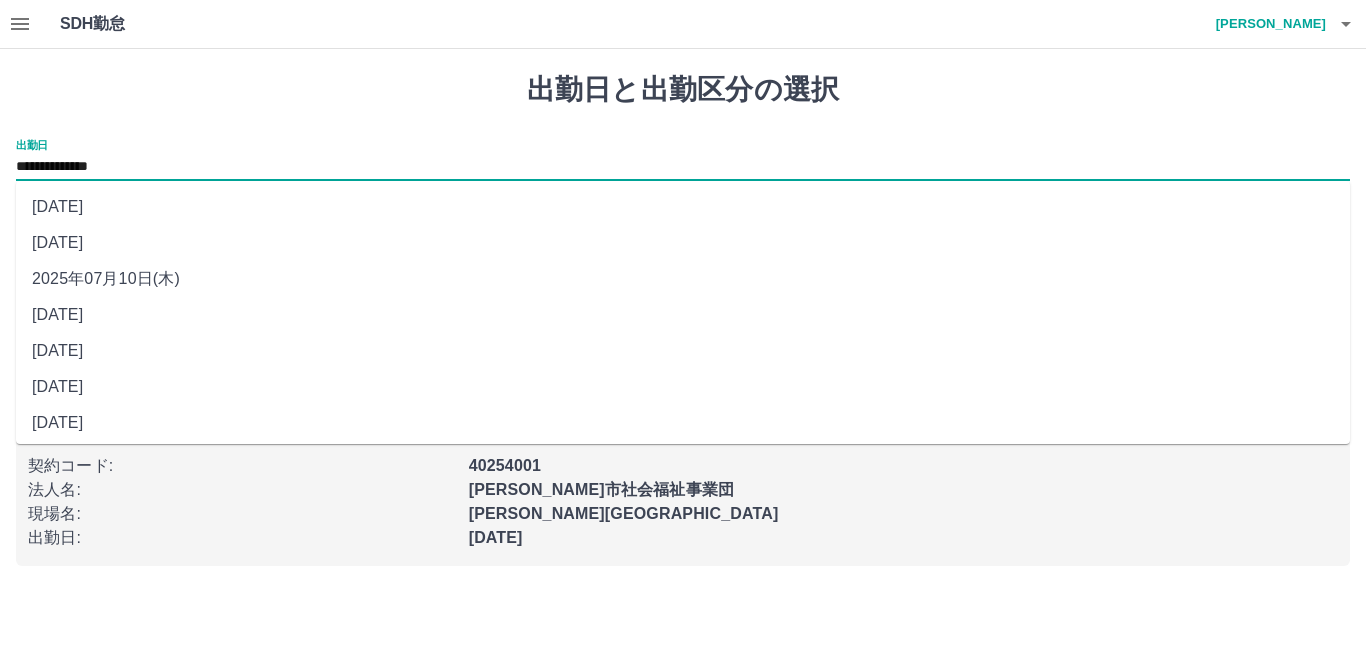 click on "**********" at bounding box center [683, 167] 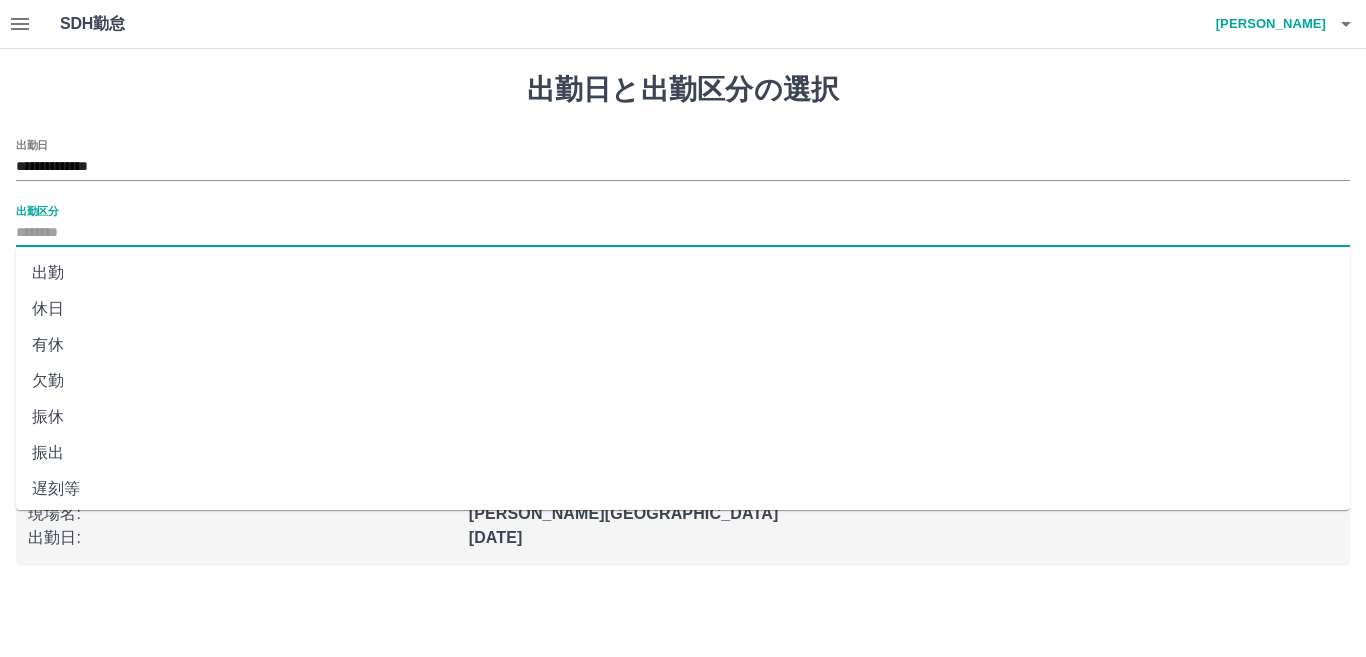 click on "出勤区分" at bounding box center (683, 233) 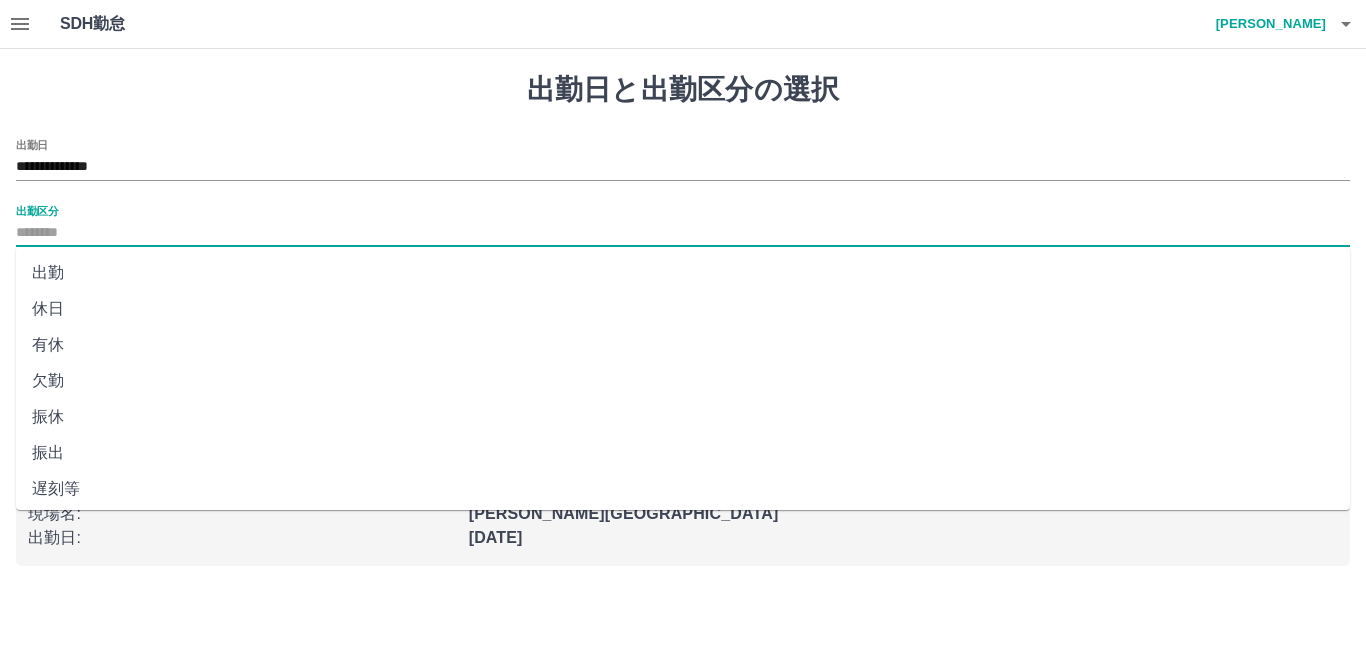 click on "休日" at bounding box center (683, 309) 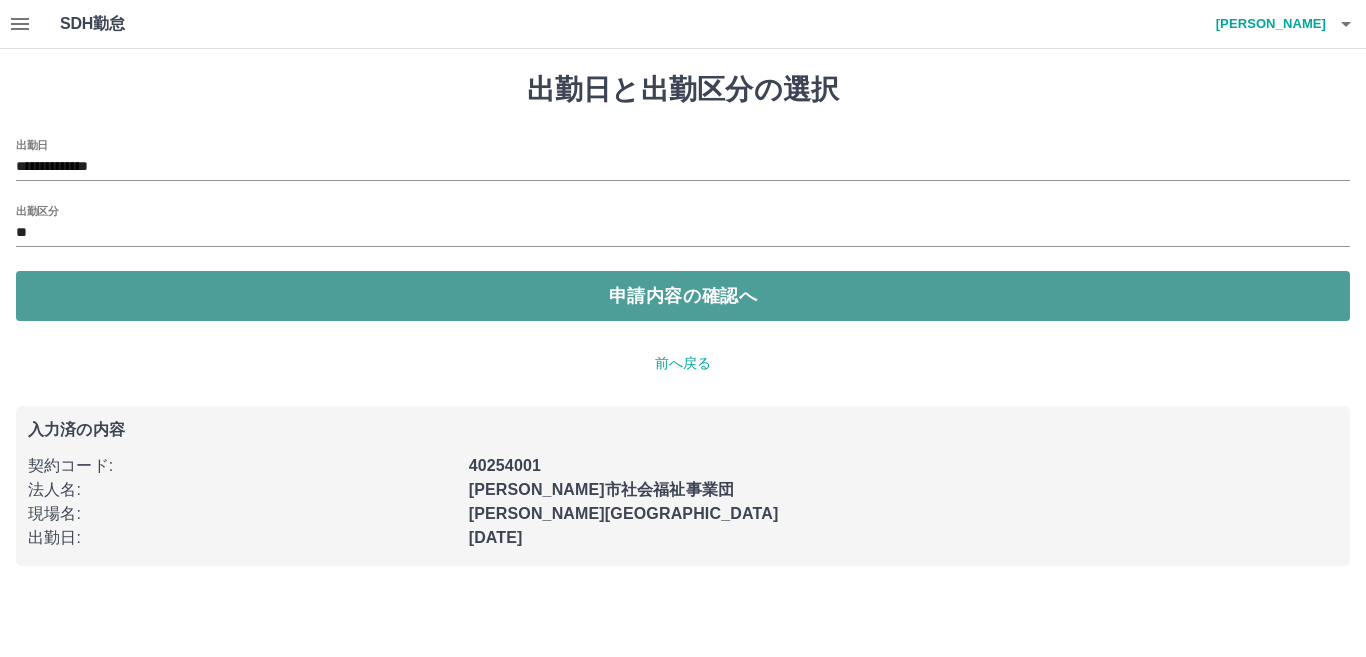 click on "申請内容の確認へ" at bounding box center [683, 296] 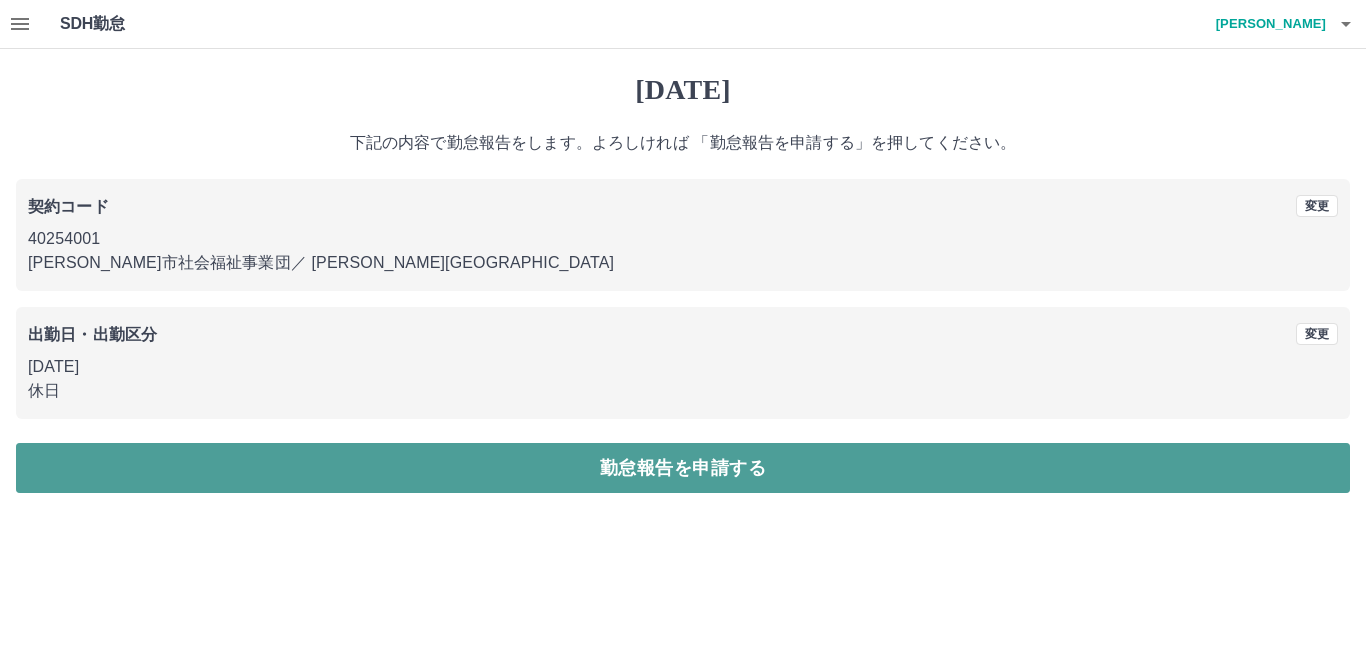 click on "勤怠報告を申請する" at bounding box center (683, 468) 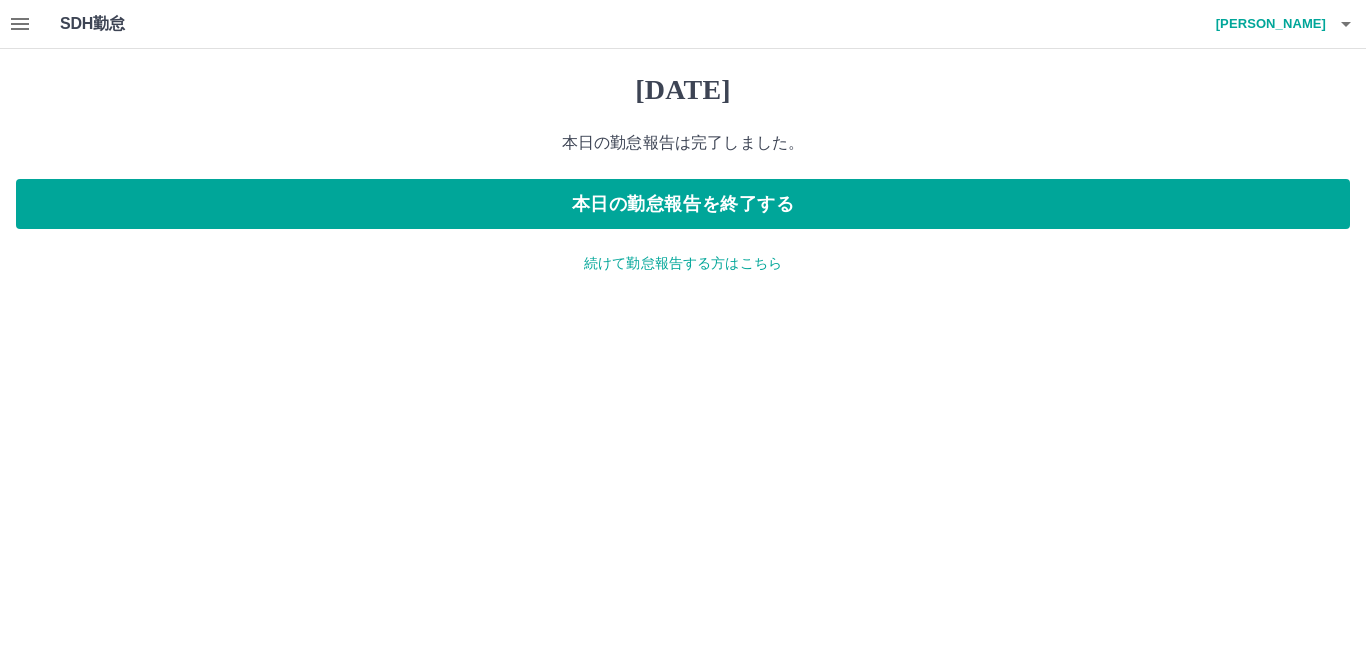 click on "続けて勤怠報告する方はこちら" at bounding box center [683, 263] 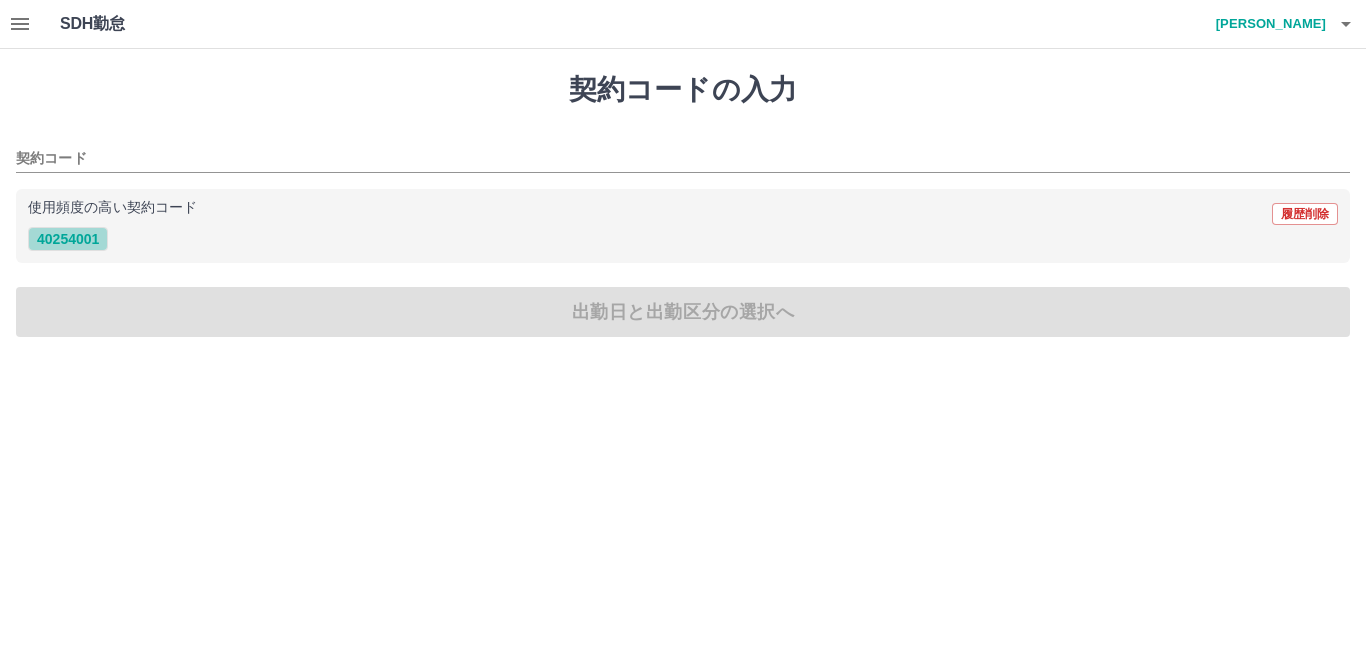 click on "40254001" at bounding box center (68, 239) 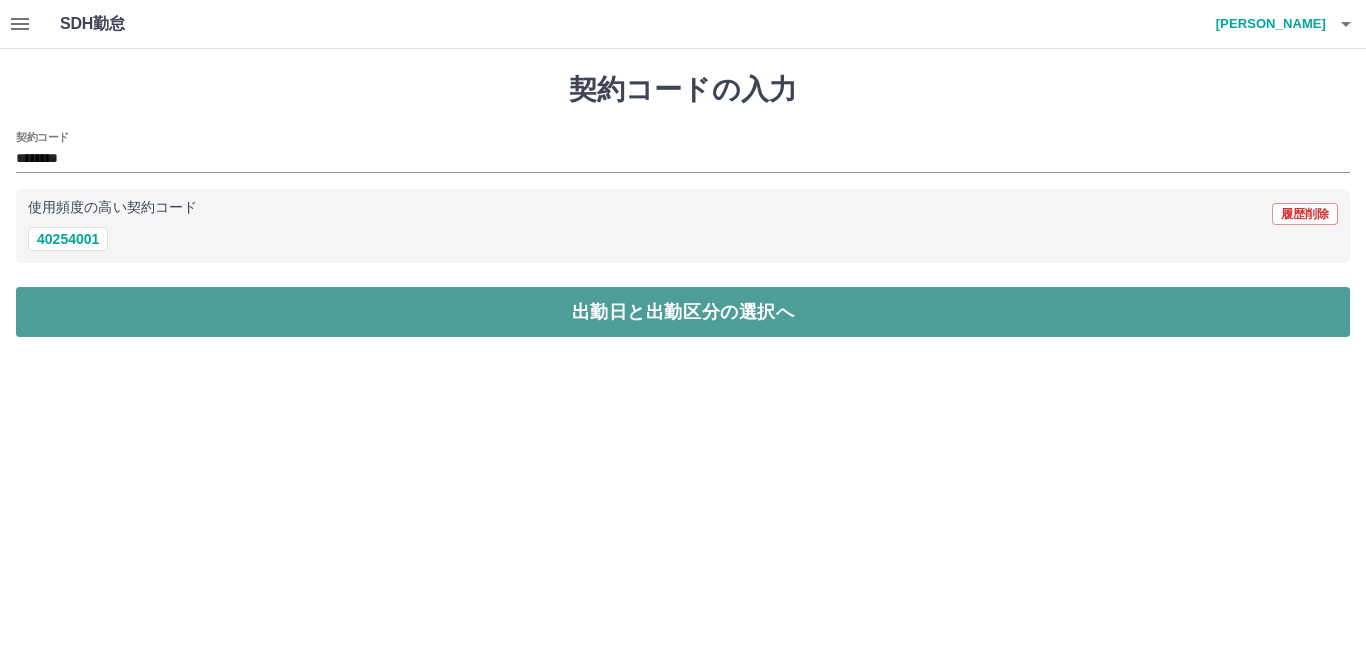 click on "出勤日と出勤区分の選択へ" at bounding box center [683, 312] 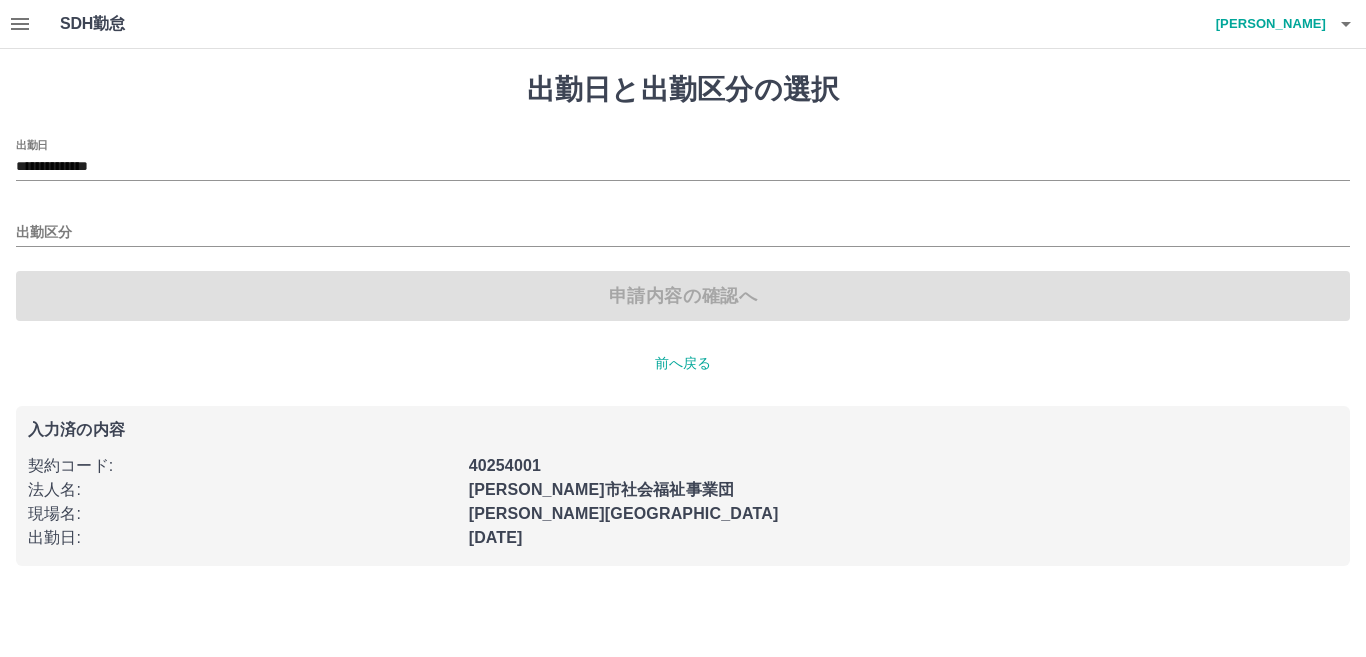 click on "申請内容の確認へ" at bounding box center (683, 296) 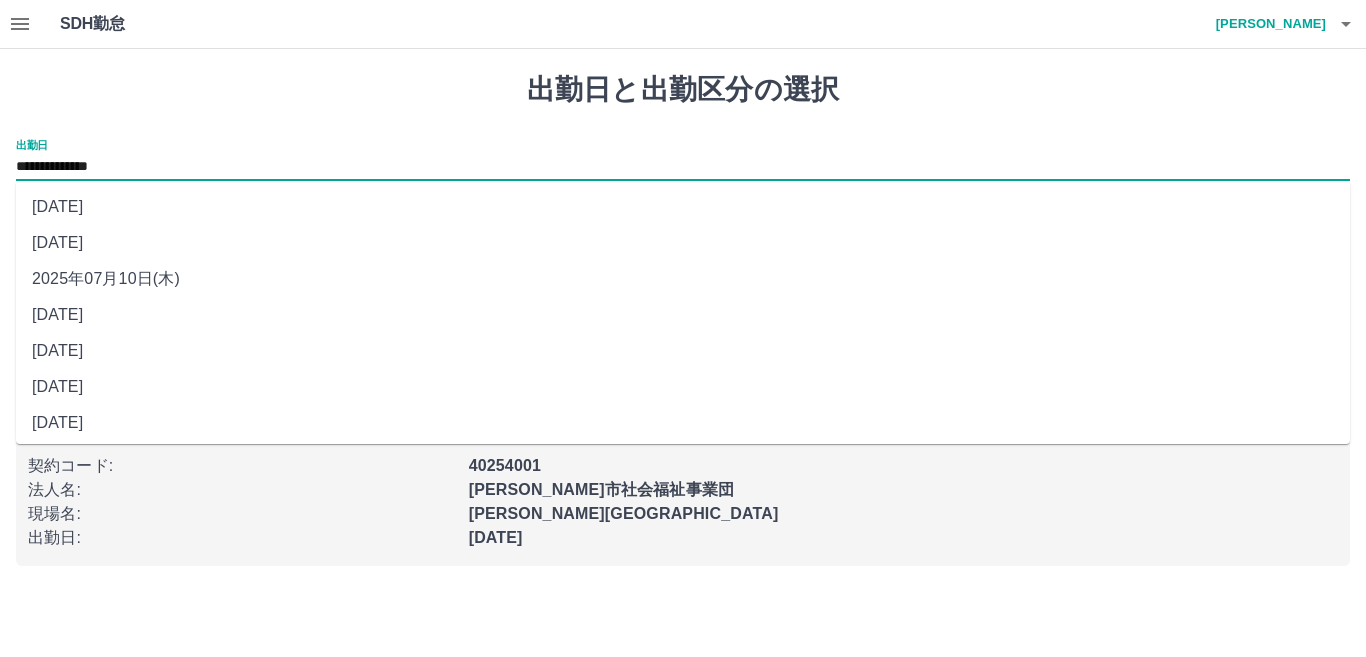 click on "**********" at bounding box center [683, 167] 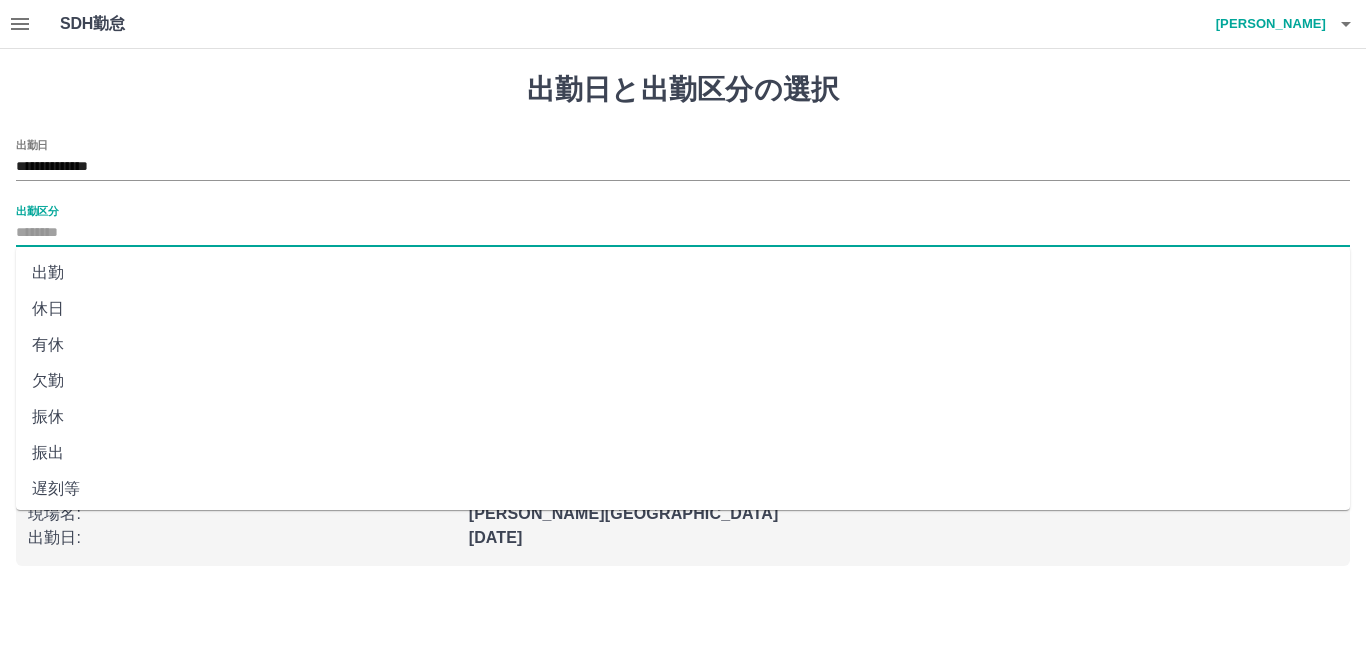 click on "出勤区分" at bounding box center [683, 233] 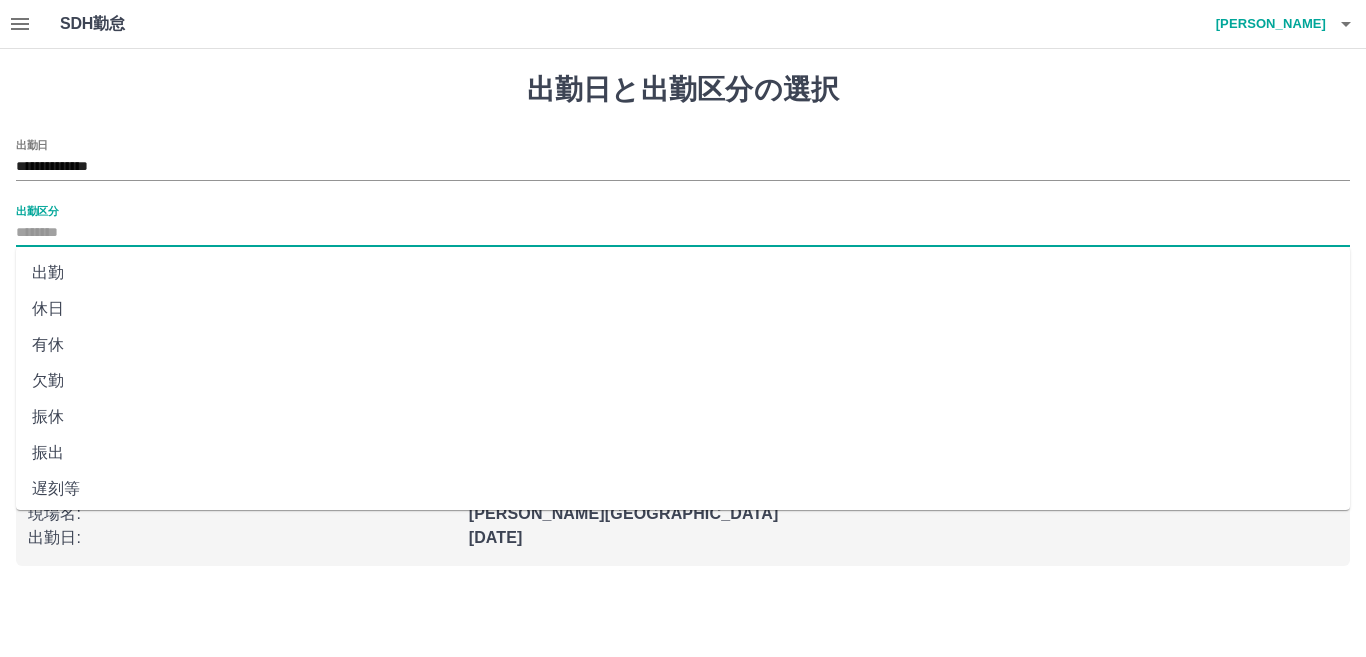 click on "休日" at bounding box center [683, 309] 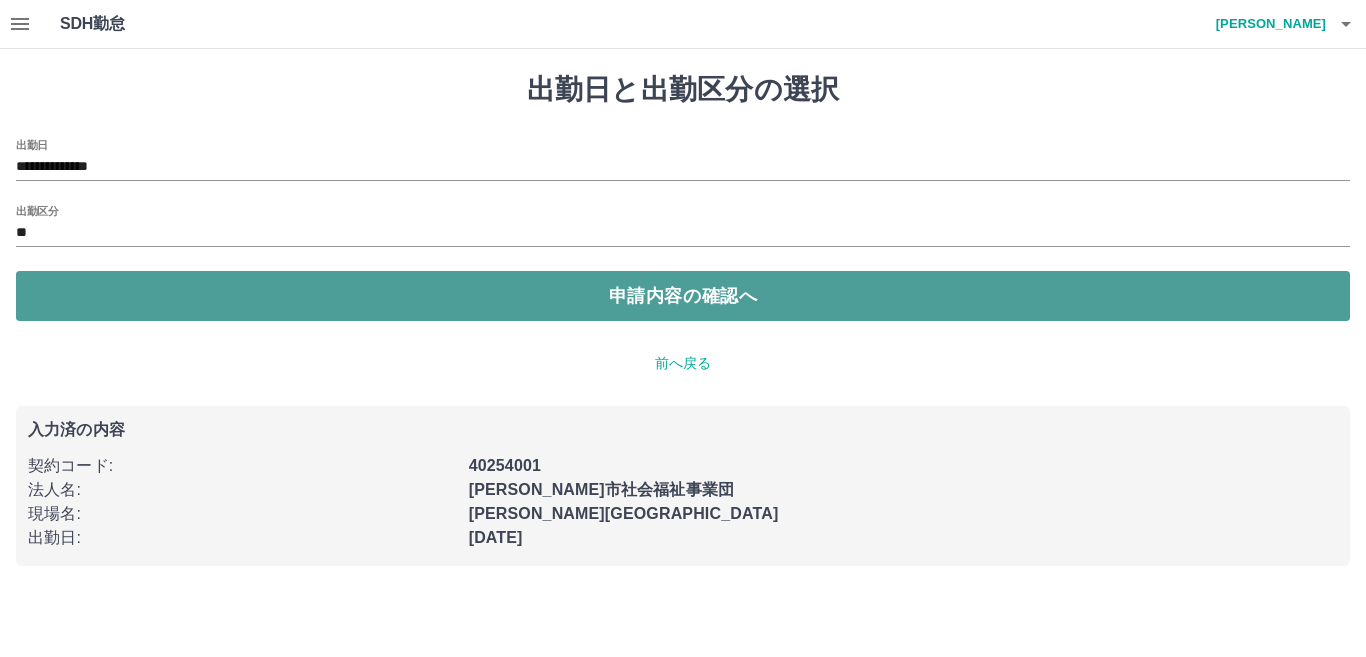click on "申請内容の確認へ" at bounding box center (683, 296) 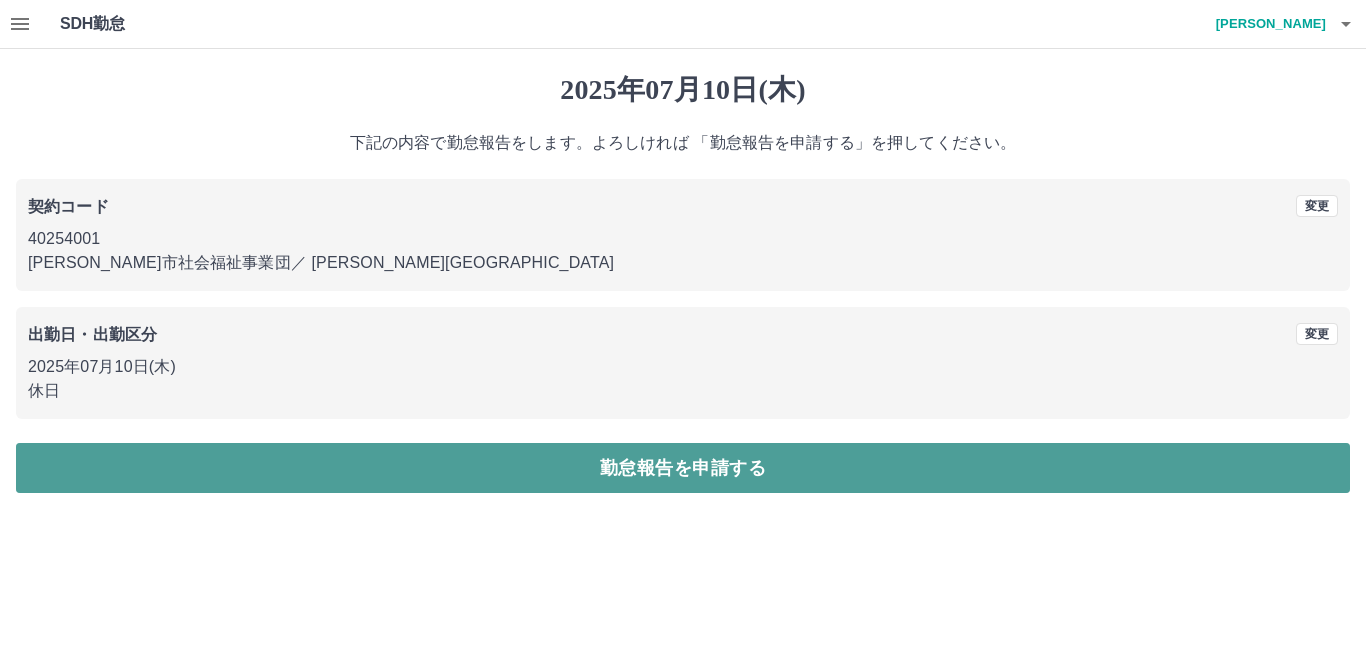 click on "勤怠報告を申請する" at bounding box center (683, 468) 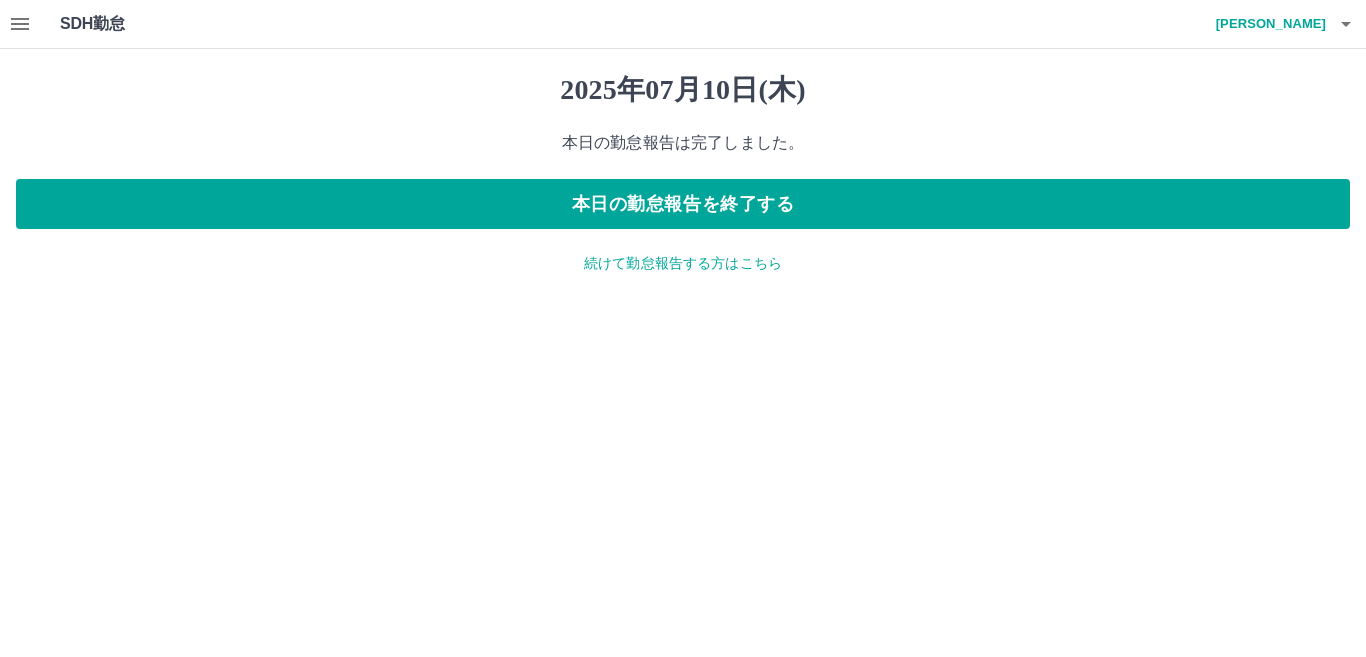 click on "SDH勤怠 石橋　和子 2025年07月10日(木) 本日の勤怠報告は完了しました。 本日の勤怠報告を終了する 続けて勤怠報告する方はこちら SDH勤怠" at bounding box center (683, 149) 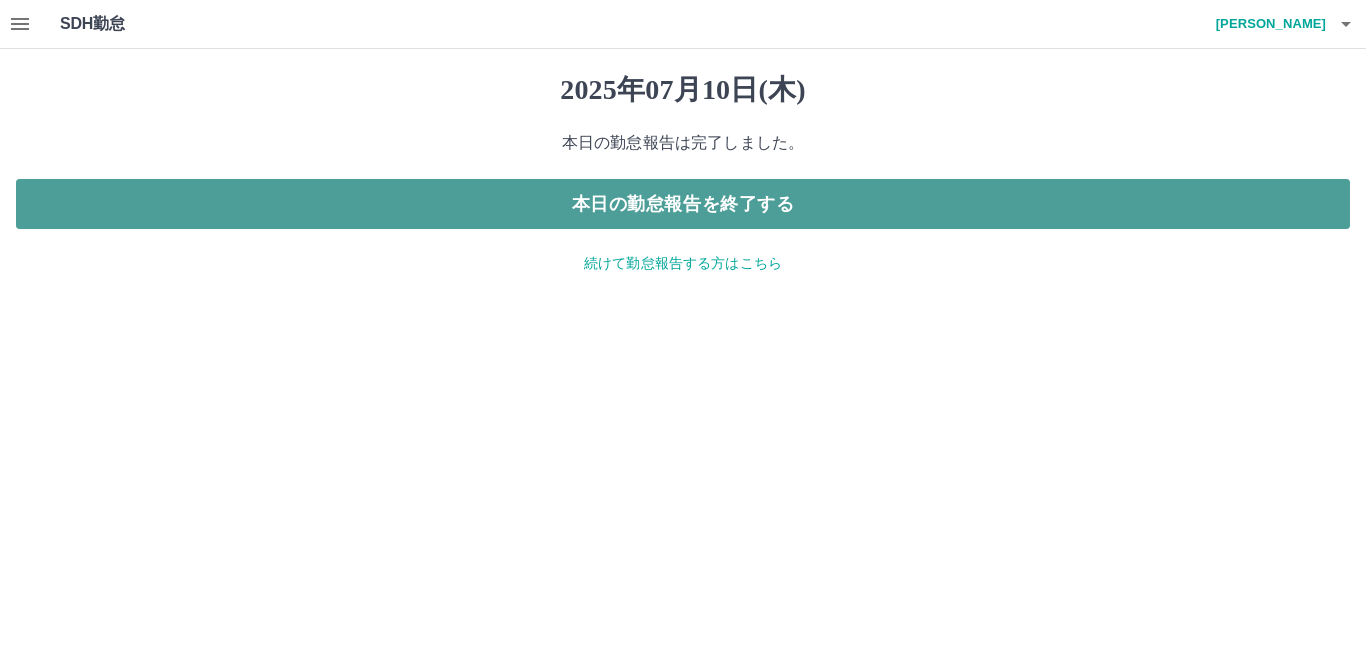 click on "本日の勤怠報告を終了する" at bounding box center (683, 204) 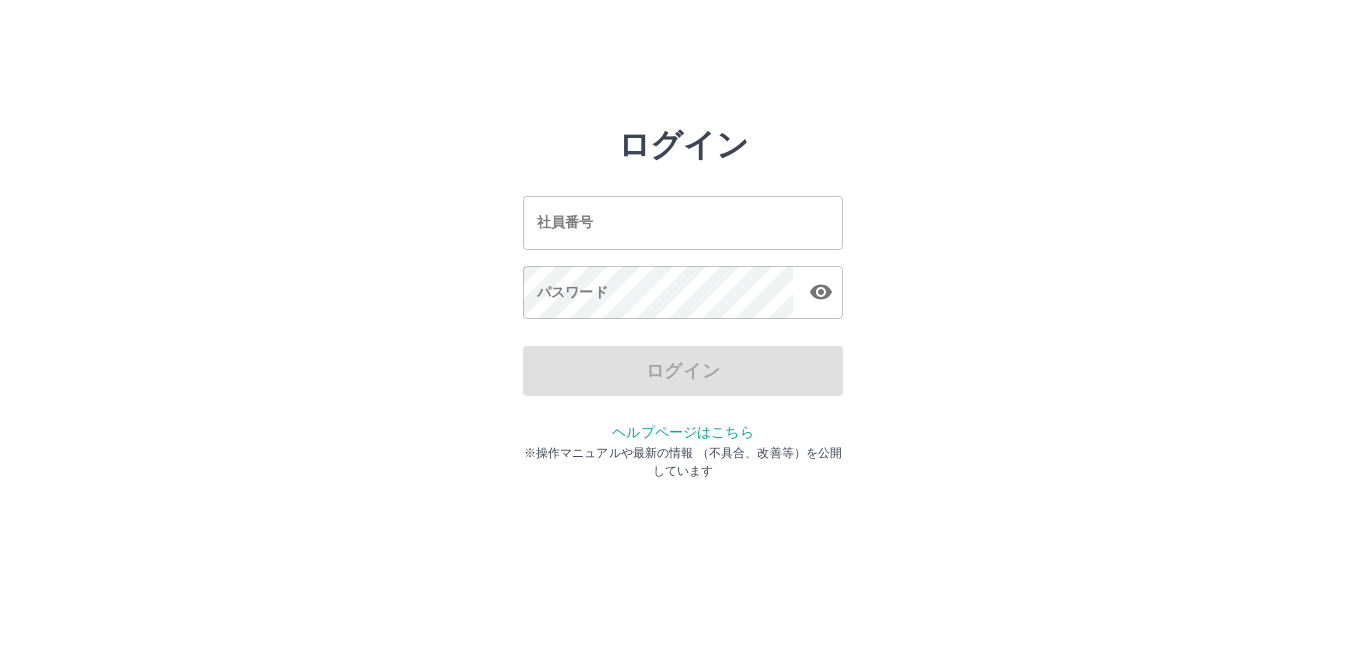 scroll, scrollTop: 0, scrollLeft: 0, axis: both 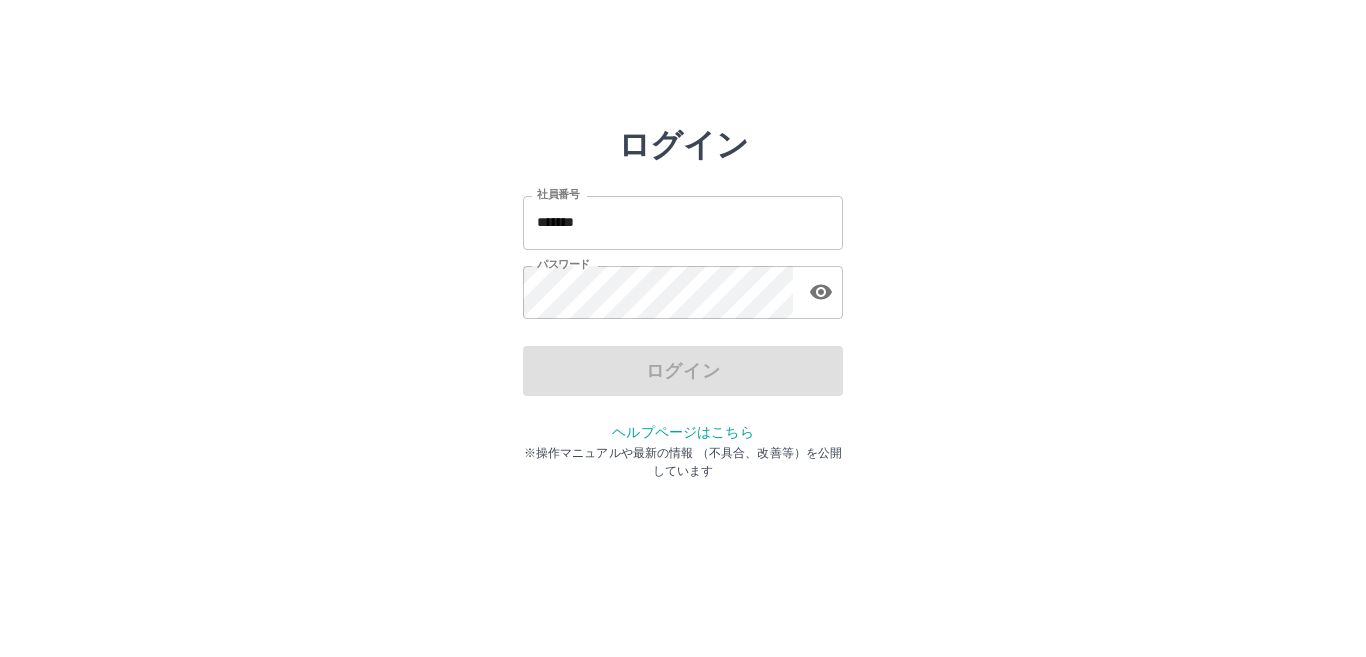 click on "*******" at bounding box center (683, 222) 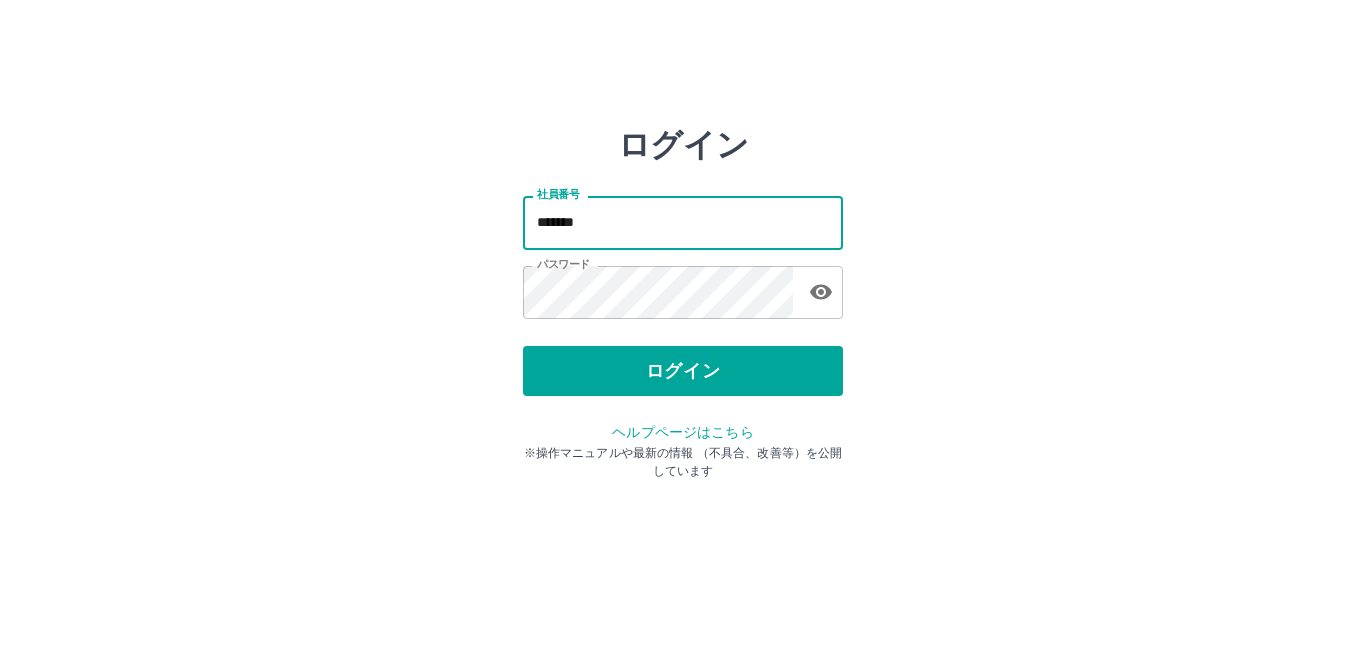 type on "*******" 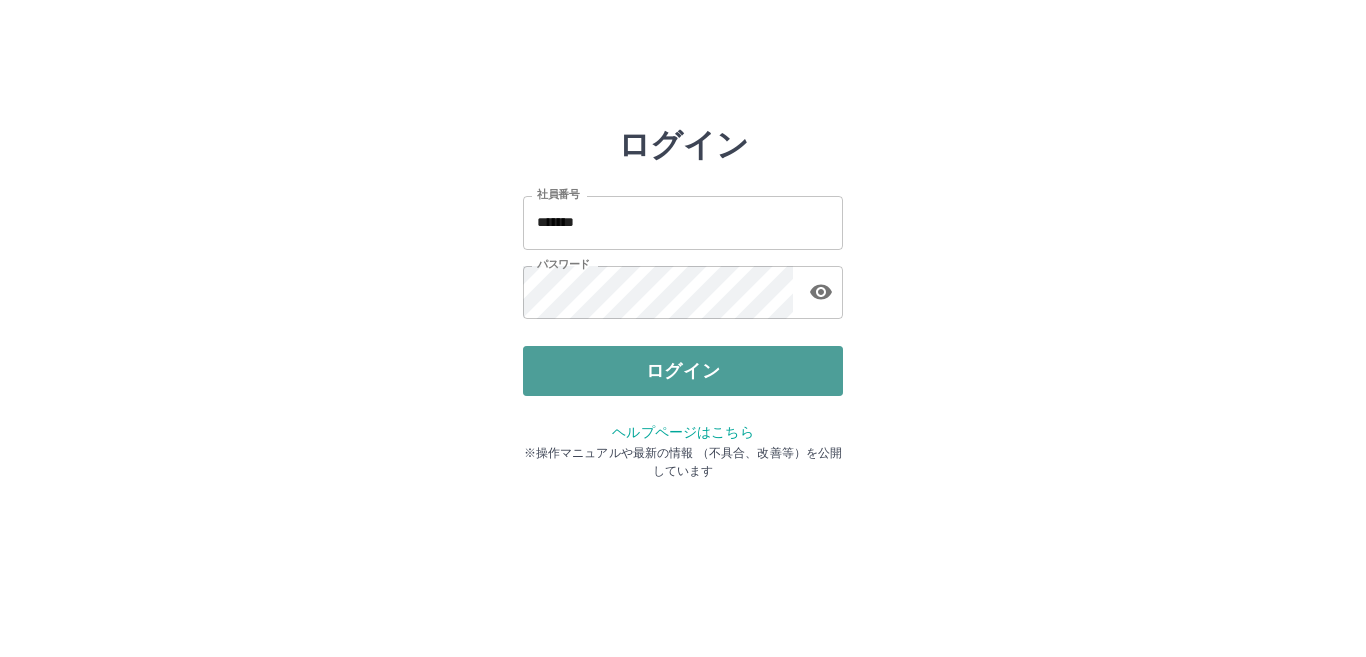 click on "ログイン" at bounding box center (683, 371) 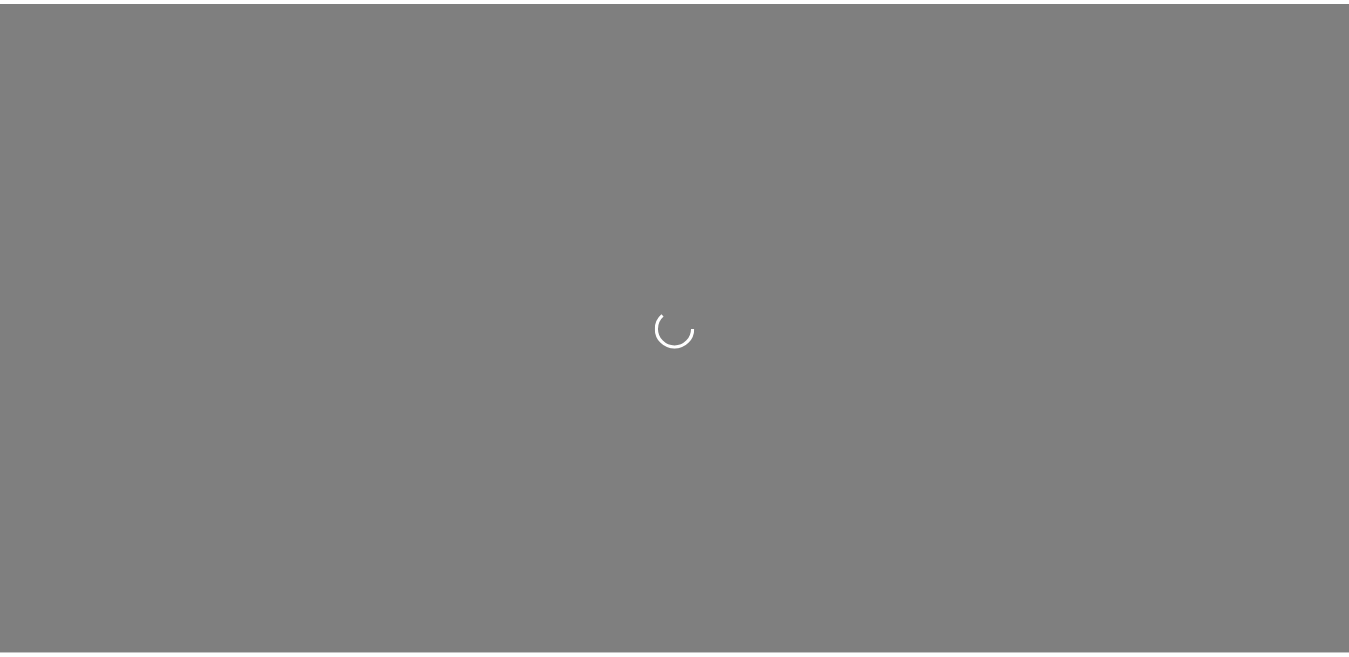 scroll, scrollTop: 0, scrollLeft: 0, axis: both 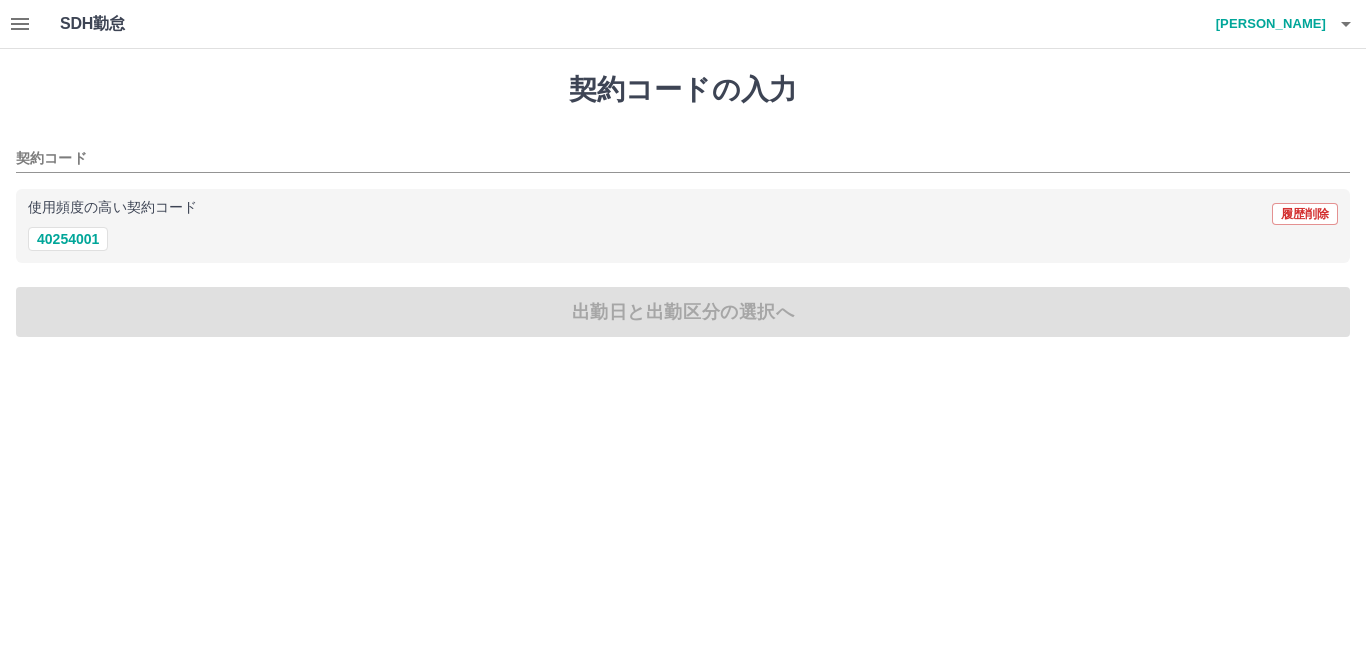 click on "使用頻度の高い契約コード 履歴削除 40254001" at bounding box center (683, 226) 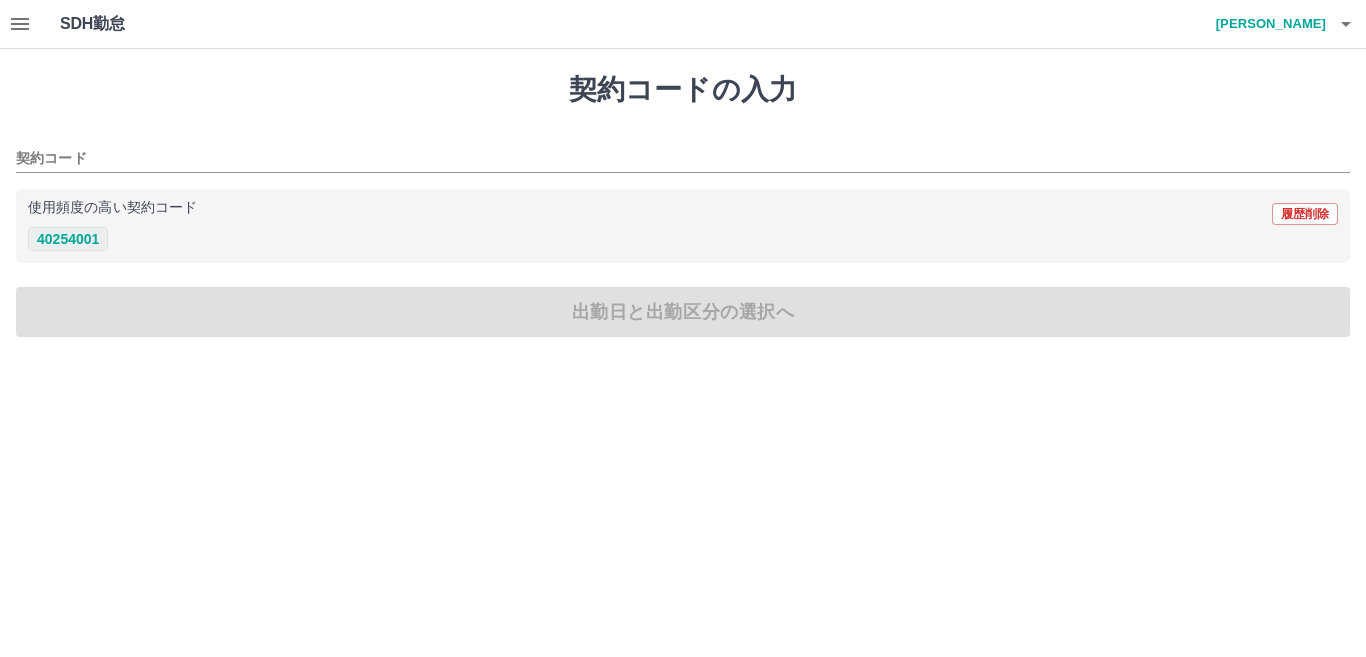 click on "40254001" at bounding box center (68, 239) 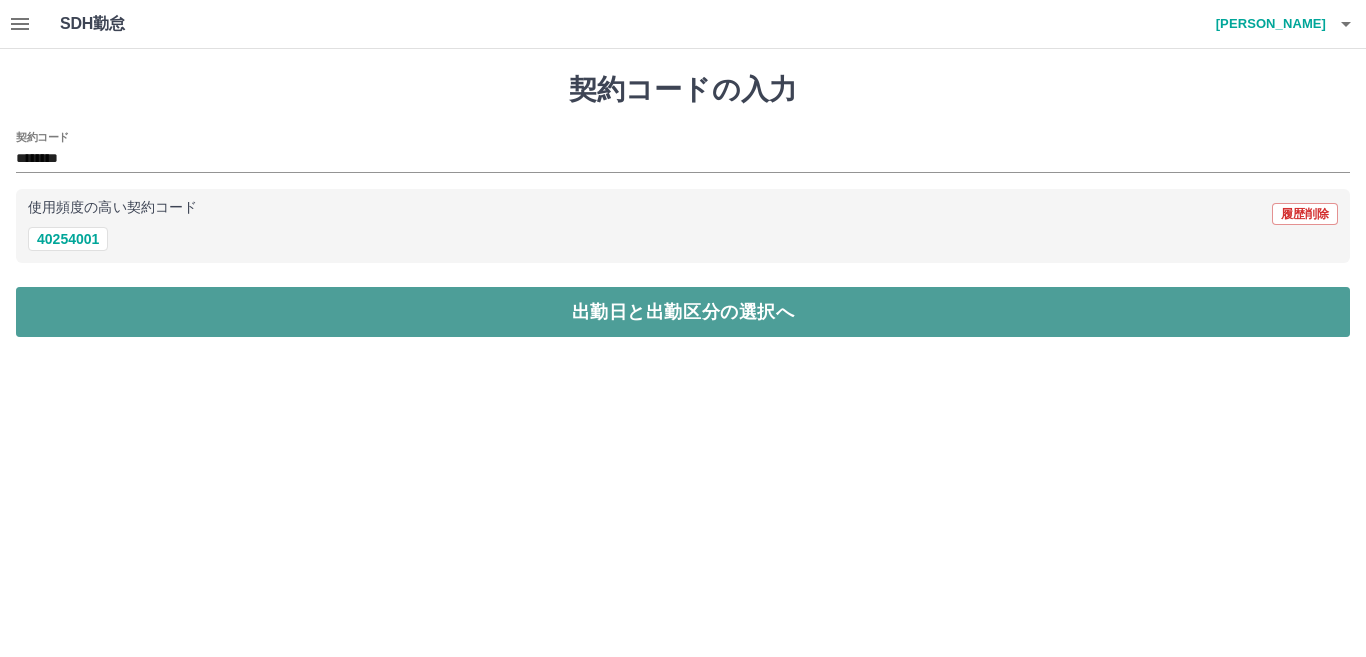 click on "出勤日と出勤区分の選択へ" at bounding box center [683, 312] 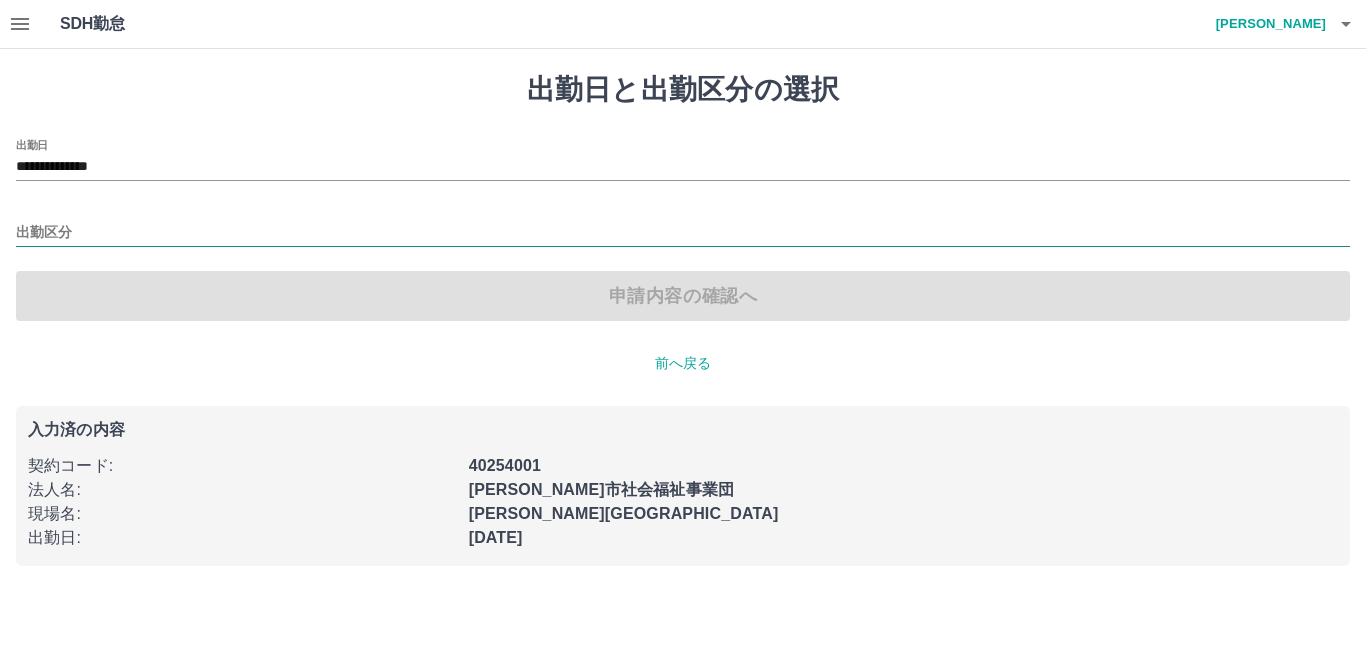 click on "出勤区分" at bounding box center (683, 233) 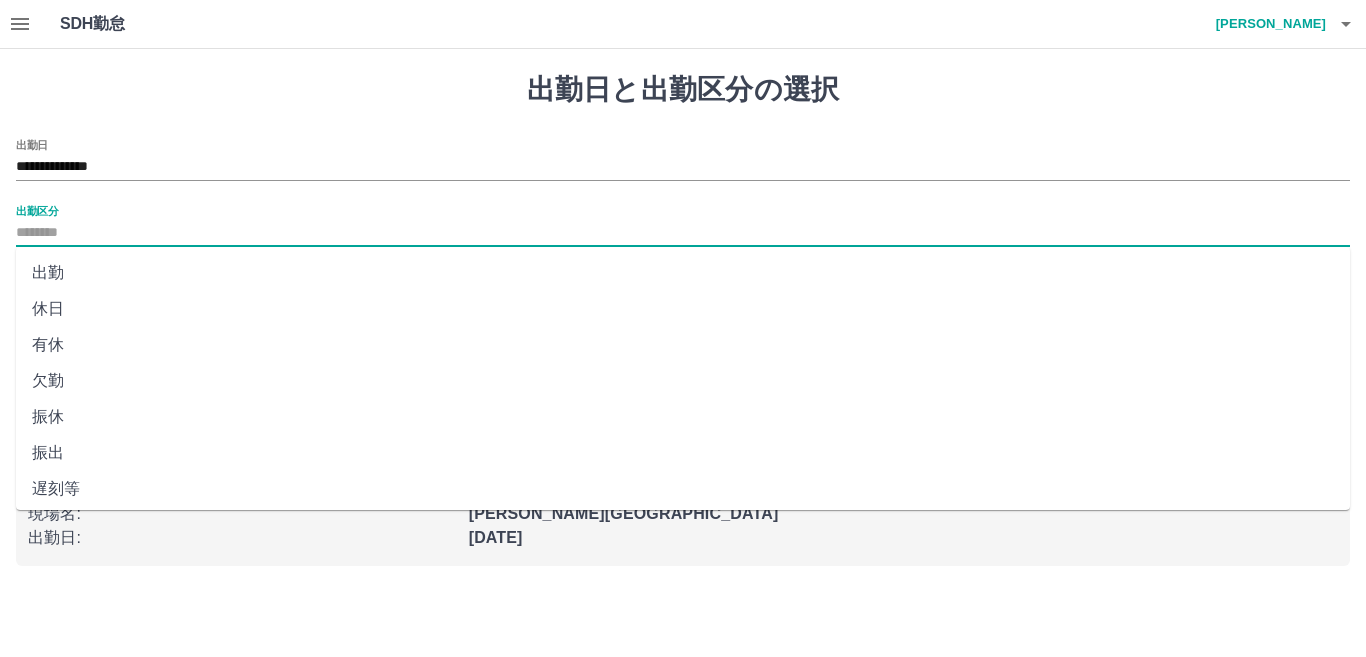 click on "出勤" at bounding box center (683, 273) 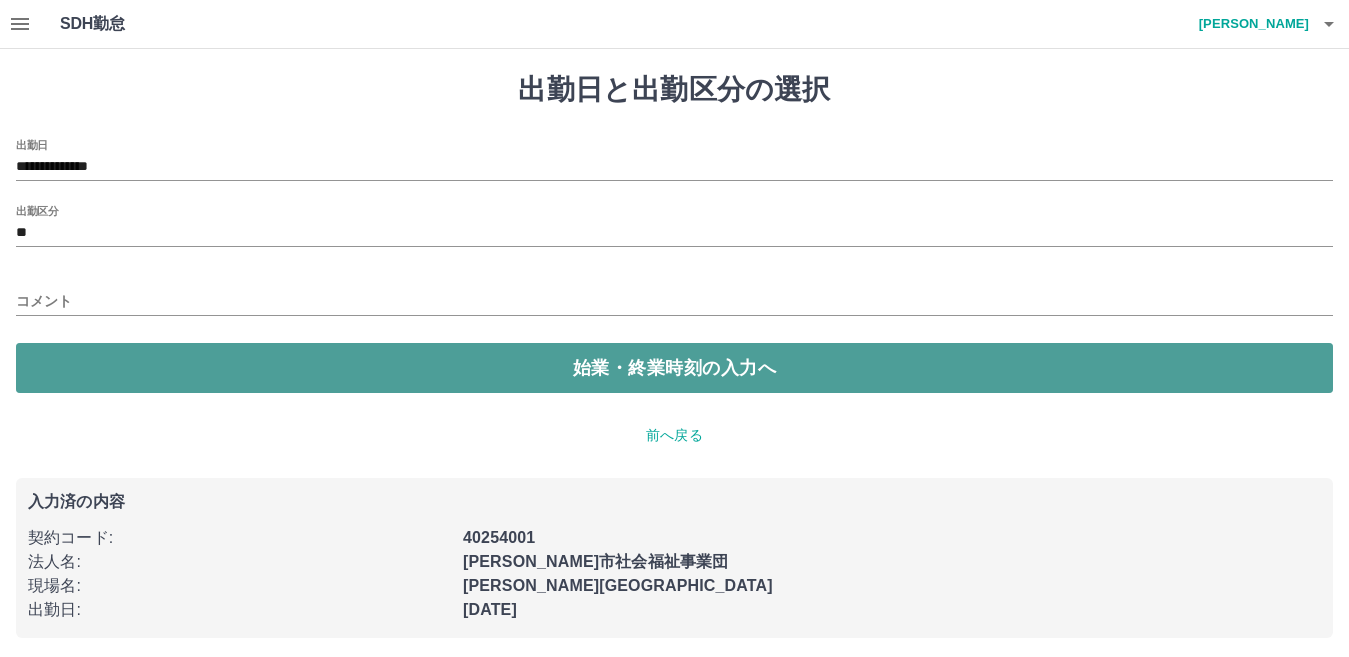 click on "始業・終業時刻の入力へ" at bounding box center (674, 368) 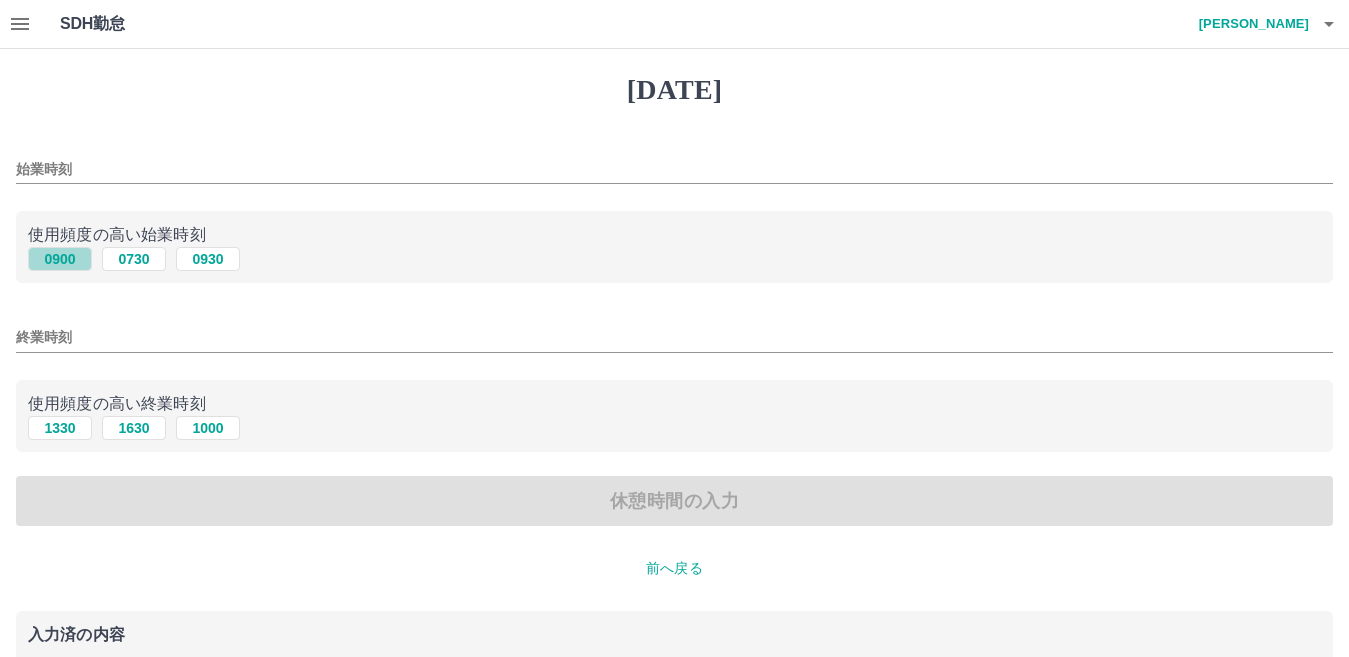 click on "0900" at bounding box center [60, 259] 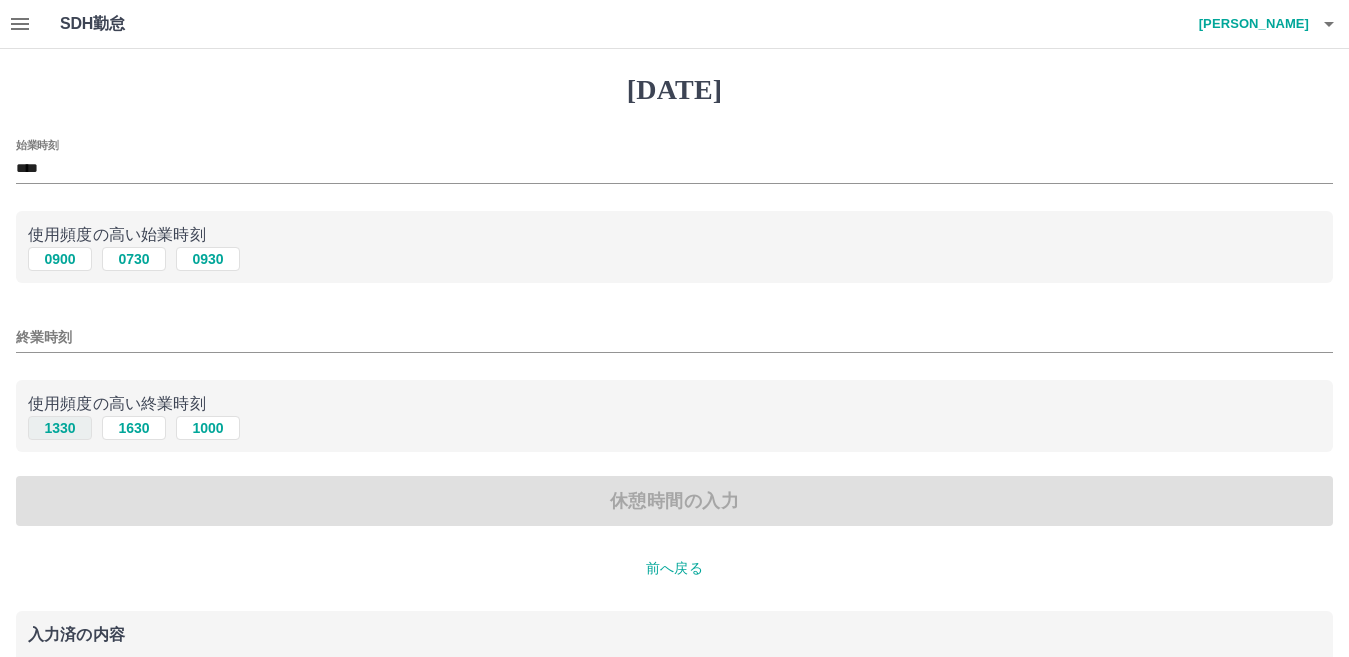 click on "1330" at bounding box center (60, 428) 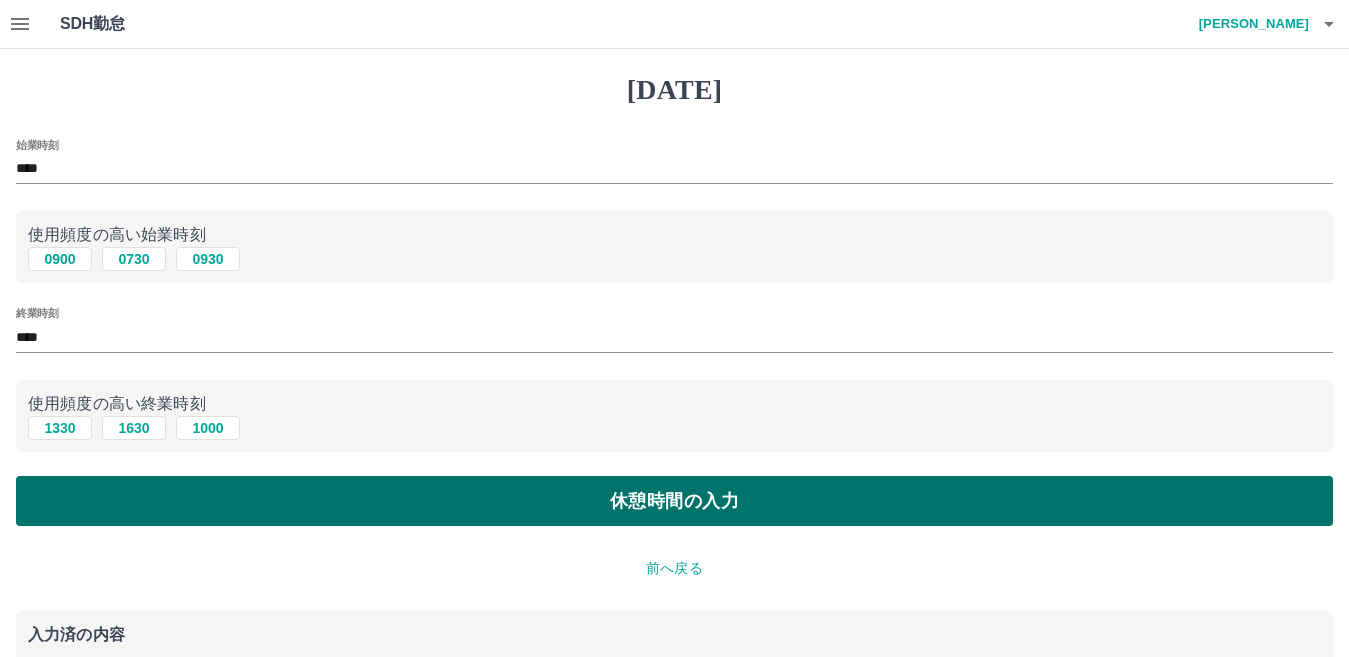 click on "休憩時間の入力" at bounding box center [674, 501] 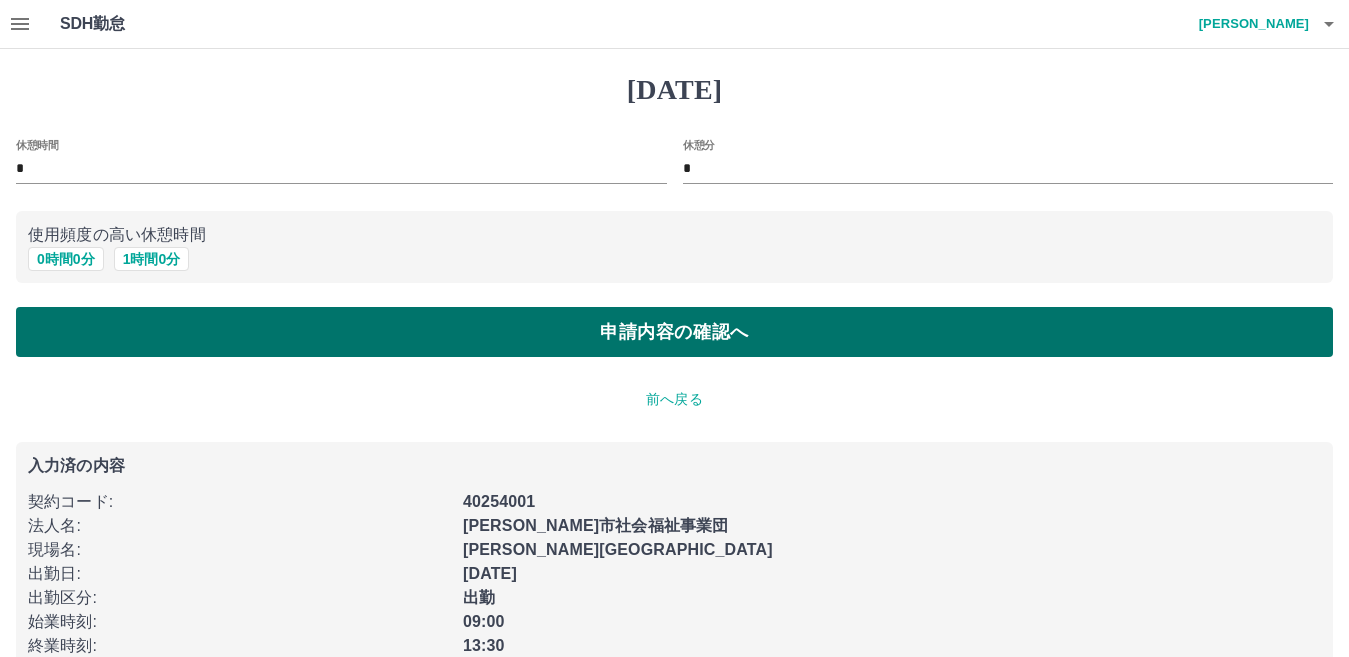 click on "申請内容の確認へ" at bounding box center (674, 332) 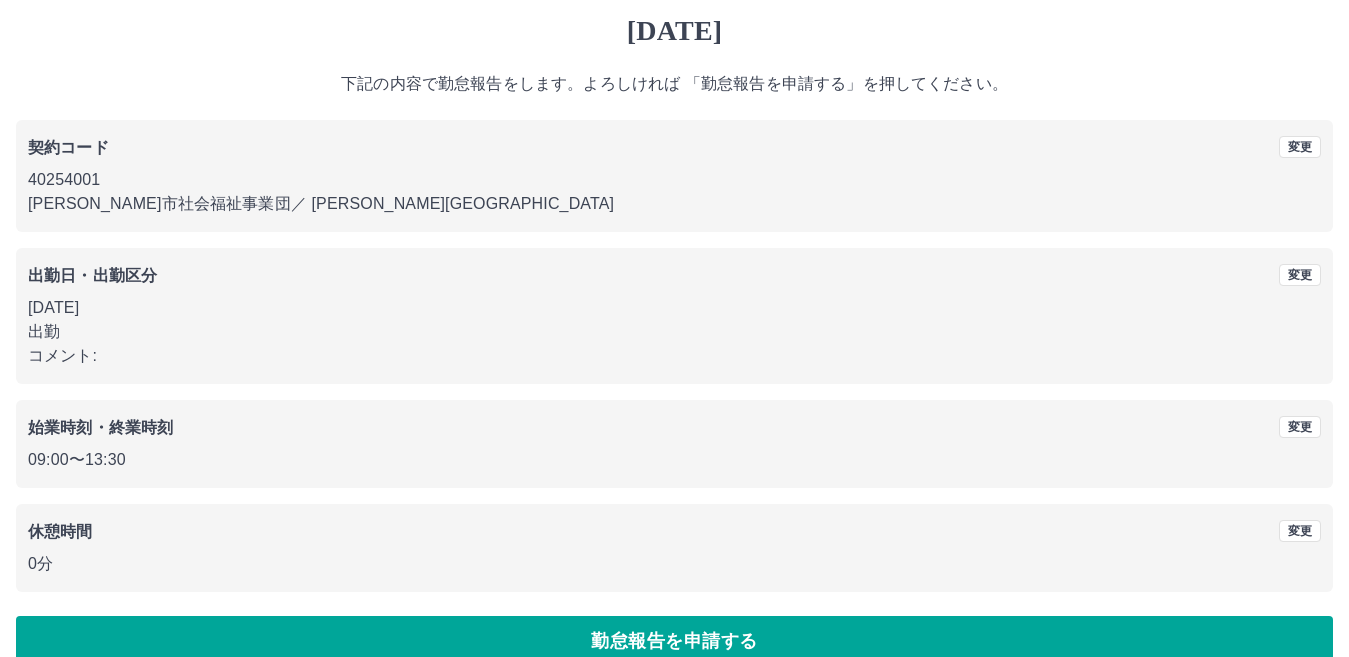 scroll, scrollTop: 92, scrollLeft: 0, axis: vertical 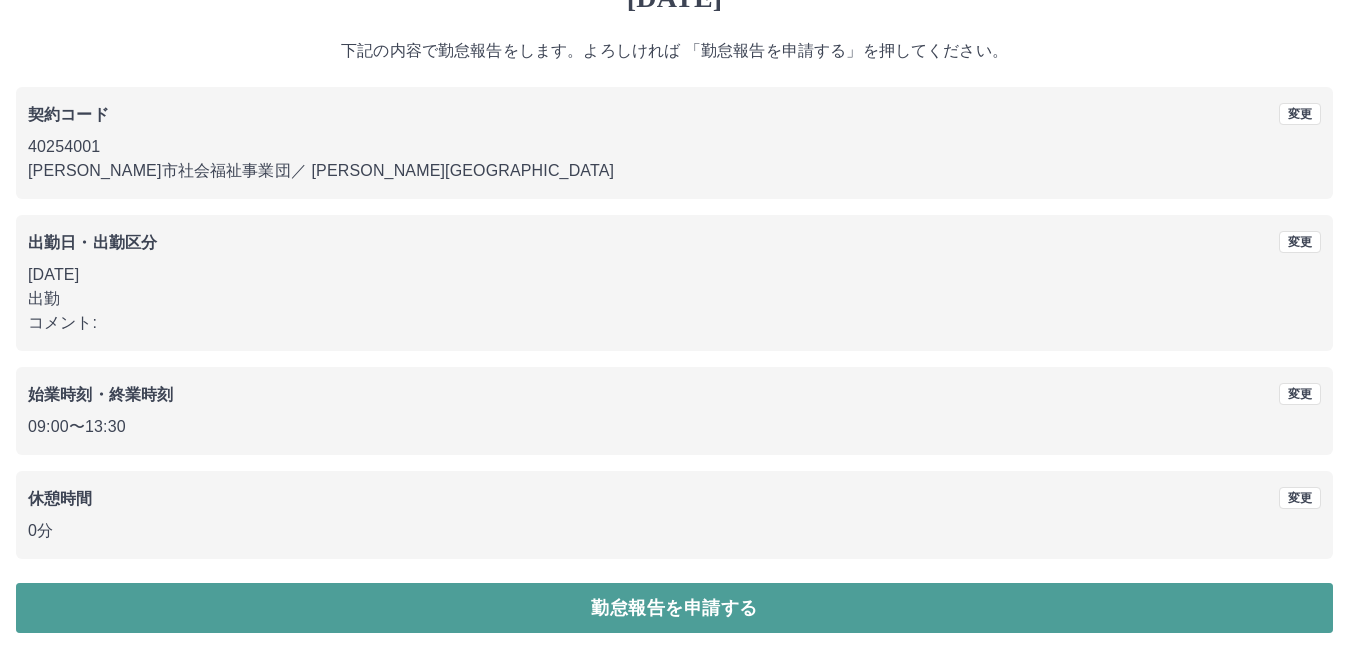 click on "勤怠報告を申請する" at bounding box center [674, 608] 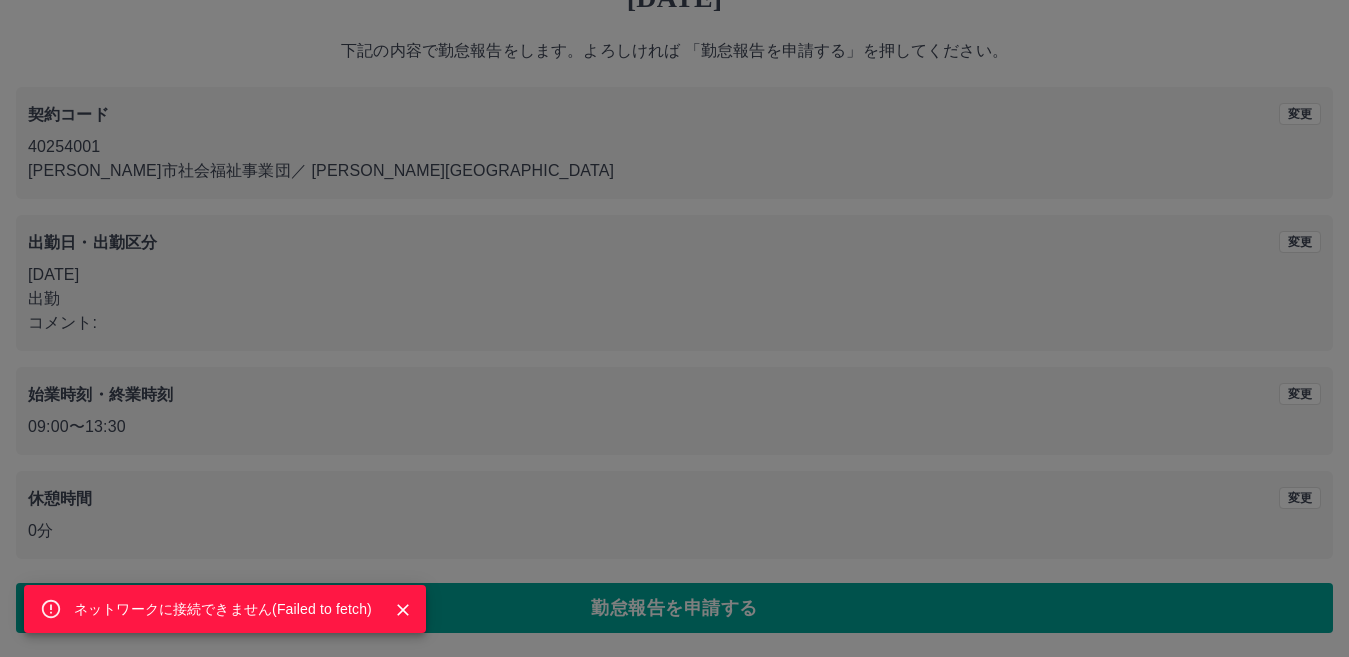 click on "ネットワークに接続できません( Failed to fetch )" at bounding box center (674, 328) 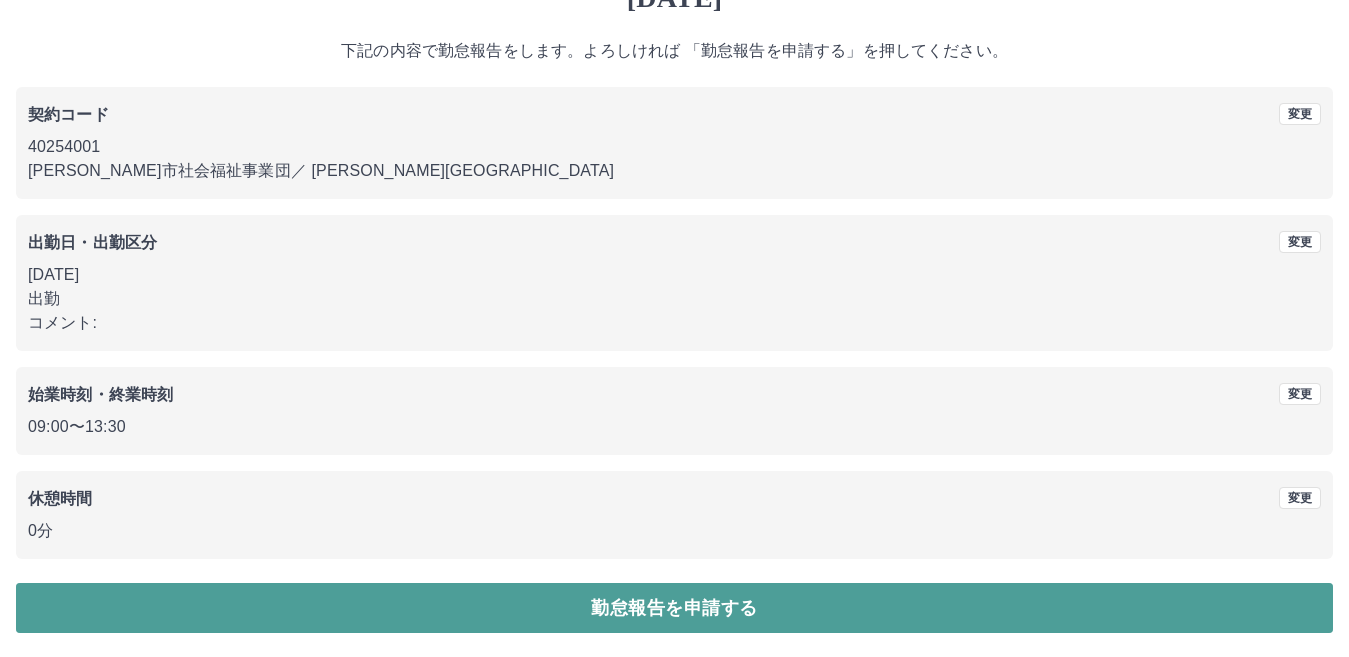 click on "勤怠報告を申請する" at bounding box center (674, 608) 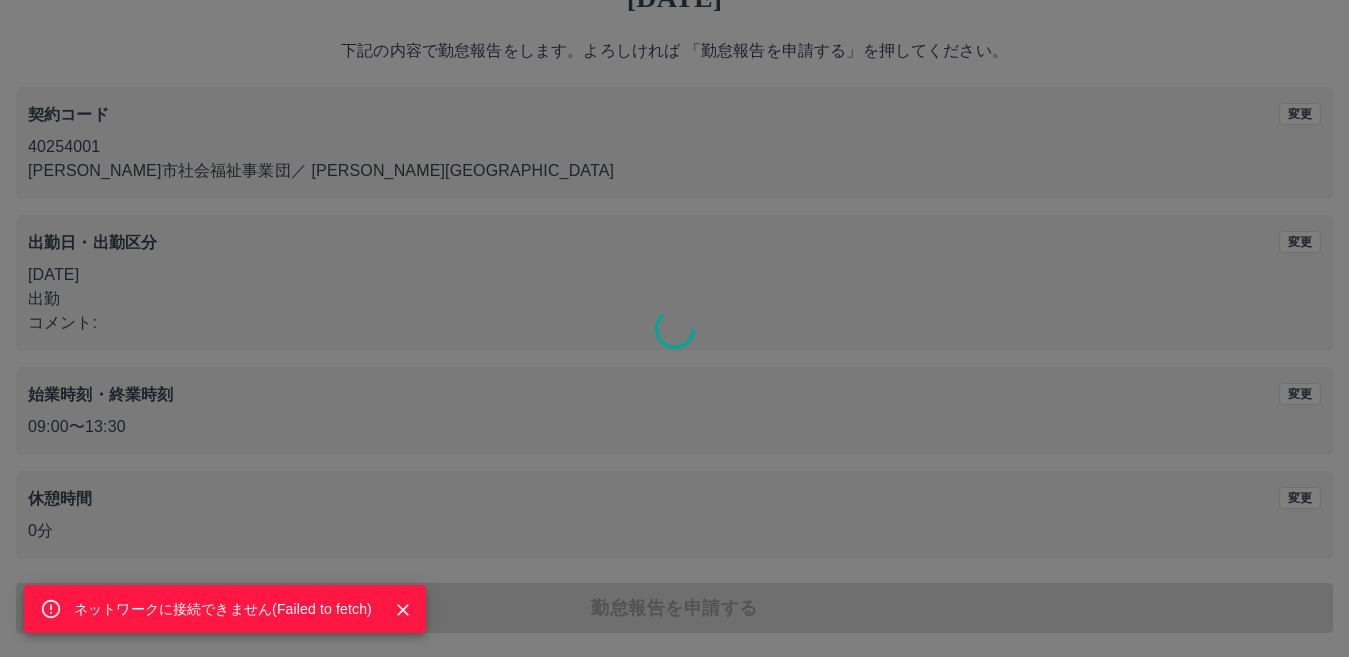 click 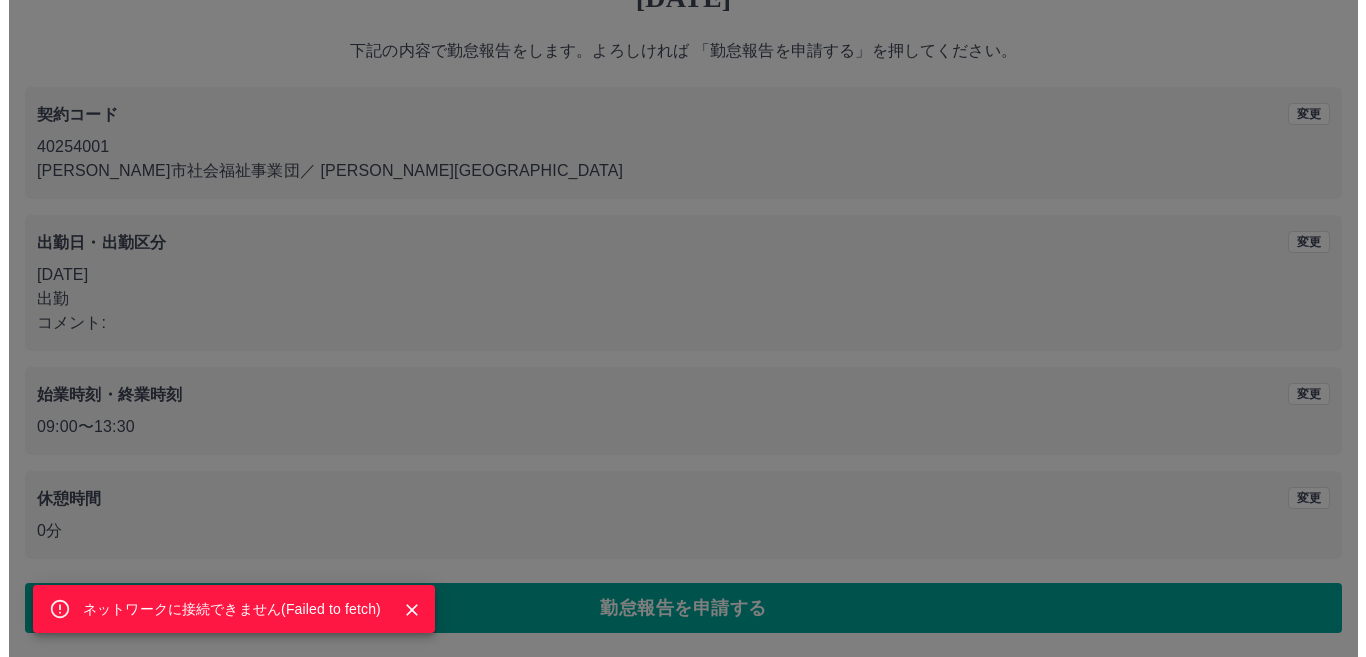 scroll, scrollTop: 0, scrollLeft: 0, axis: both 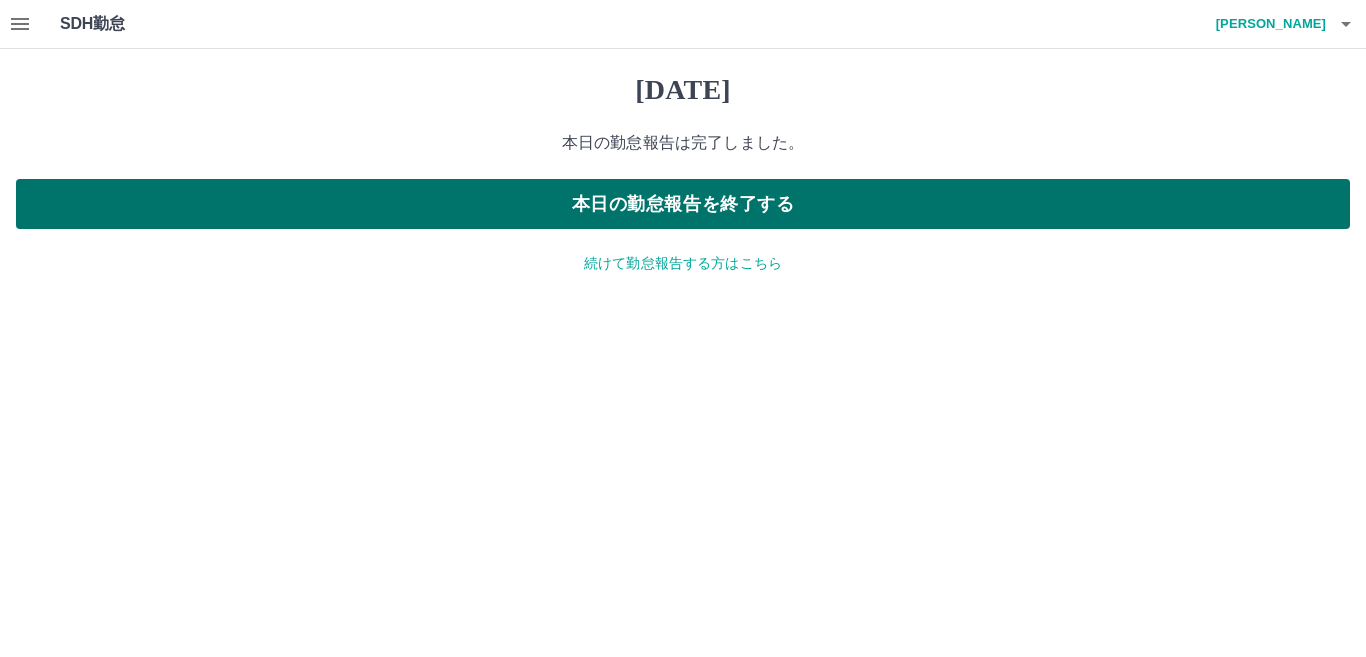 click on "本日の勤怠報告を終了する" at bounding box center [683, 204] 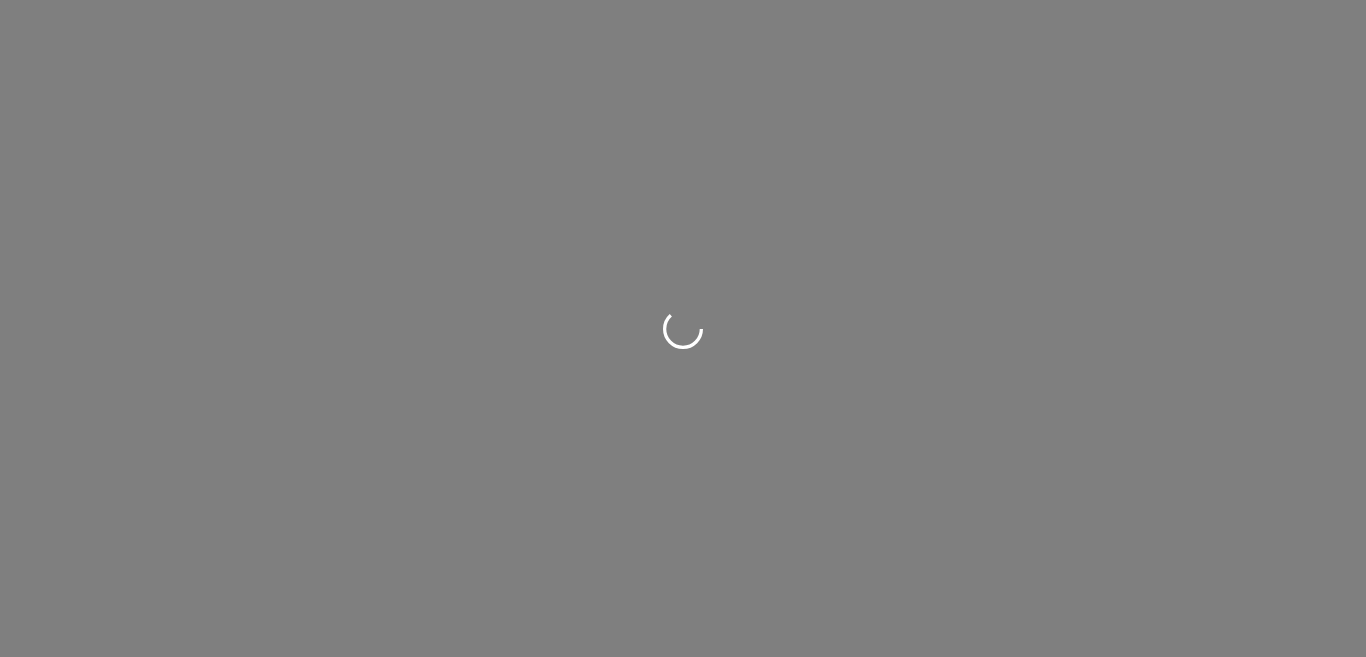 scroll, scrollTop: 0, scrollLeft: 0, axis: both 